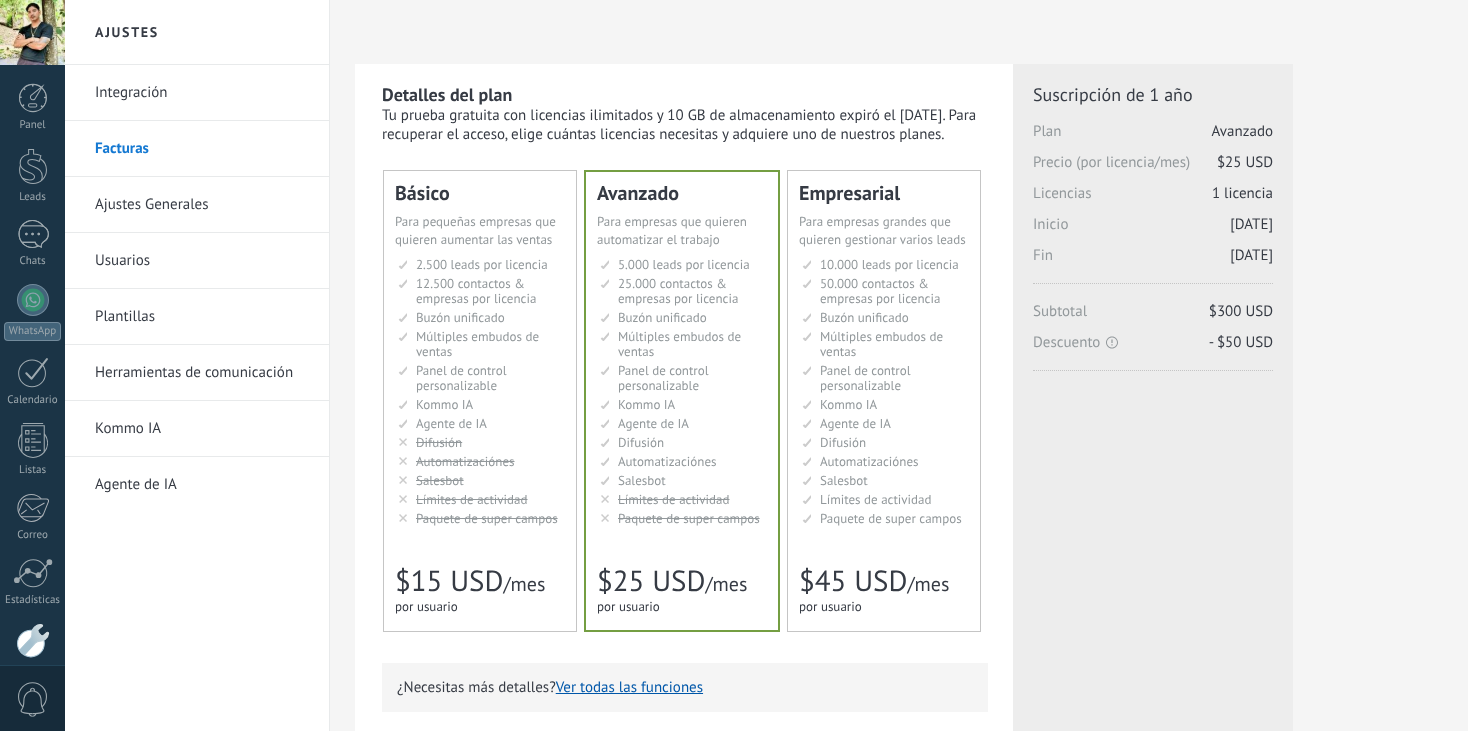 scroll, scrollTop: 60, scrollLeft: 0, axis: vertical 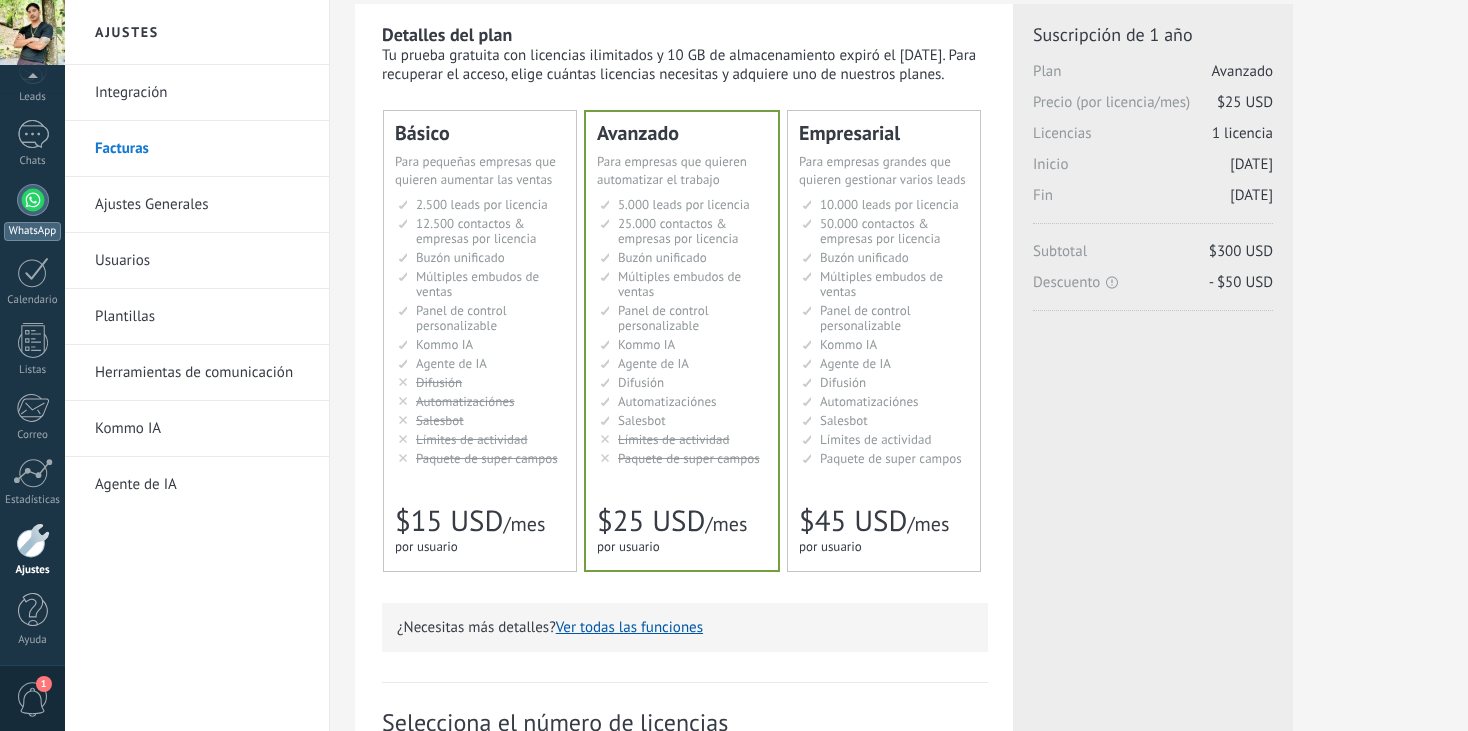 click on "WhatsApp" at bounding box center (32, 212) 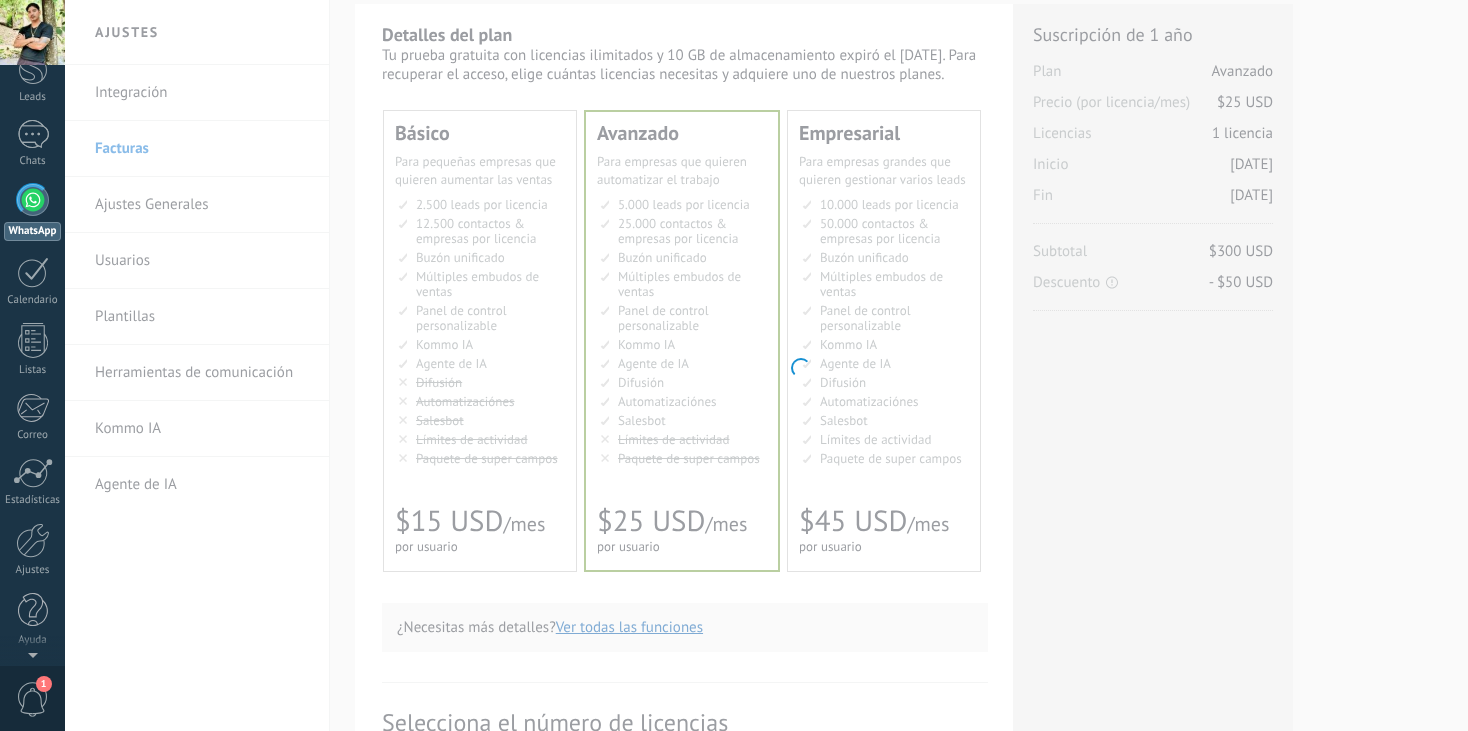 scroll, scrollTop: 0, scrollLeft: 0, axis: both 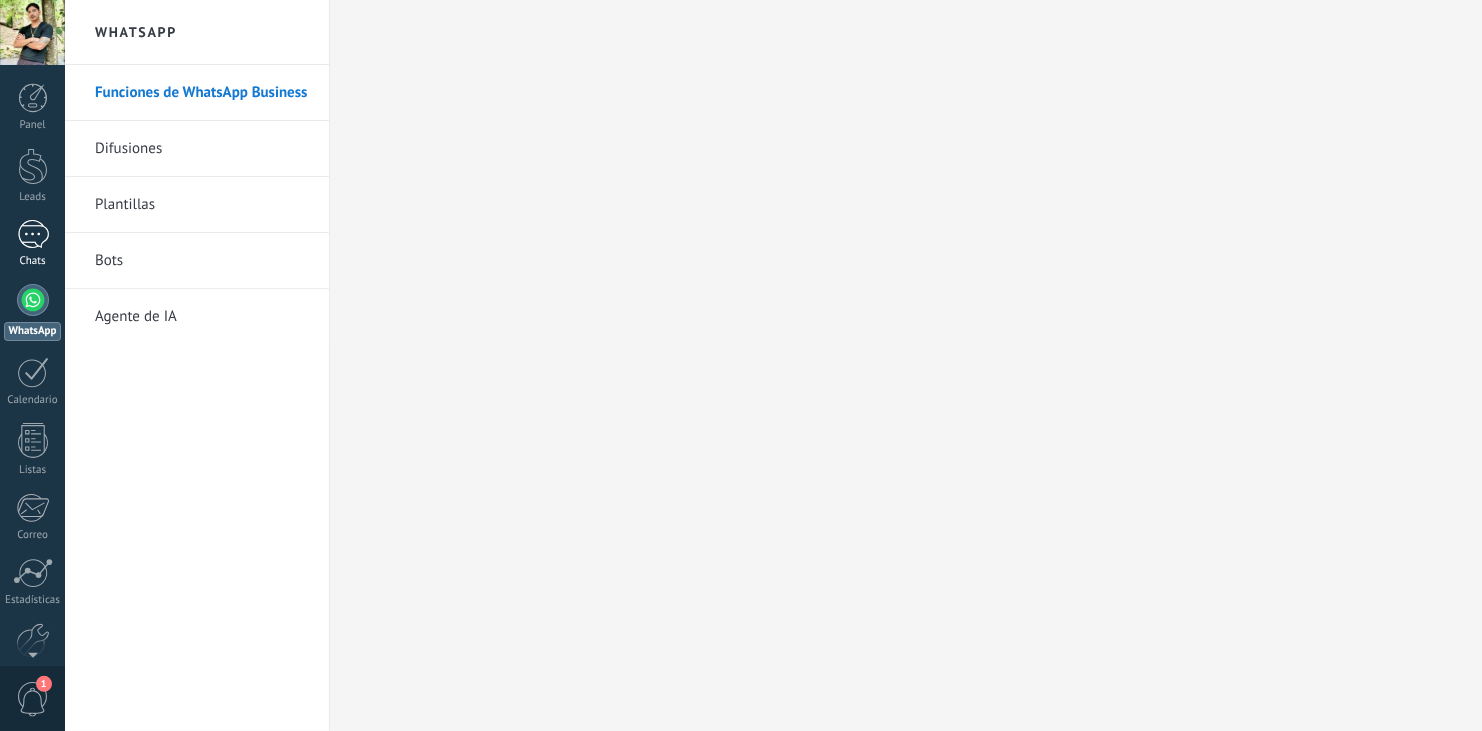 click at bounding box center [33, 234] 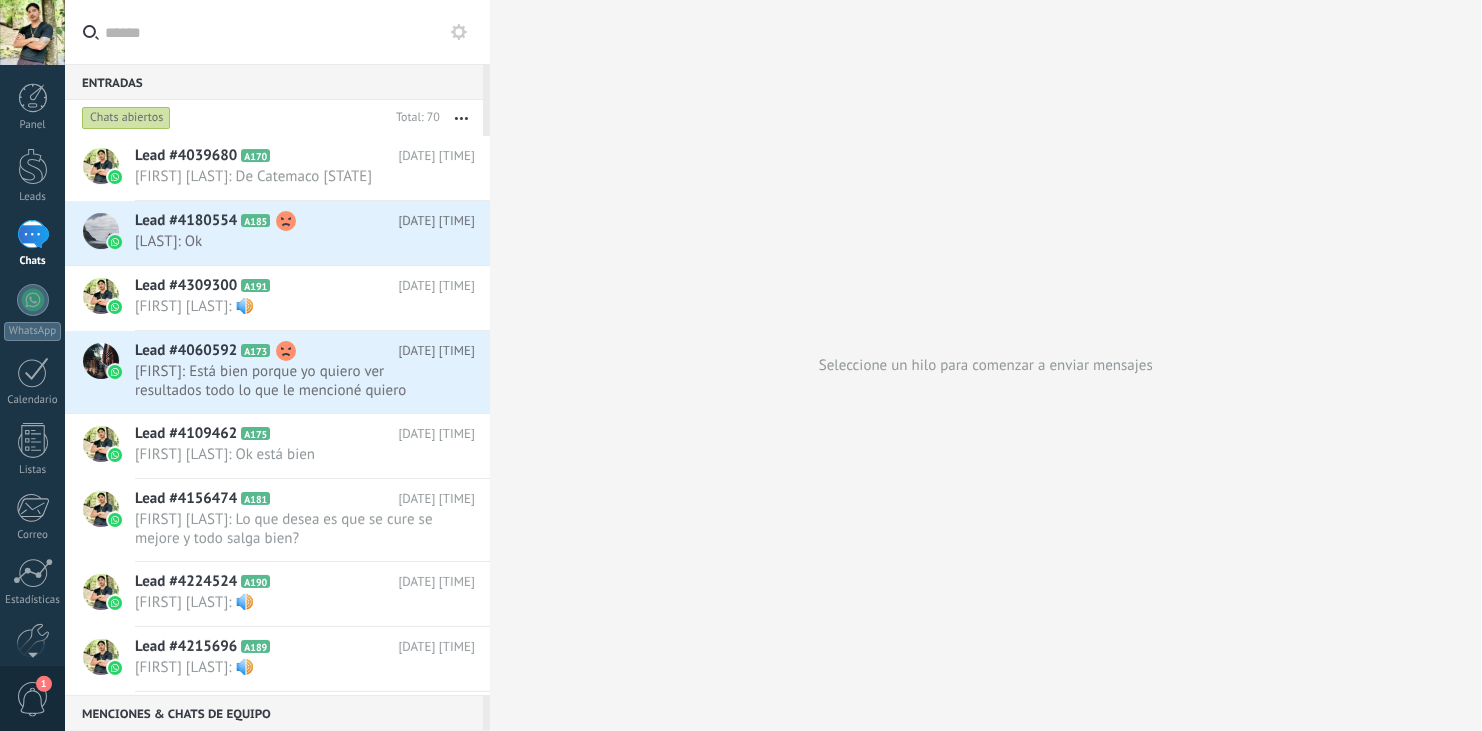 click at bounding box center (32, 32) 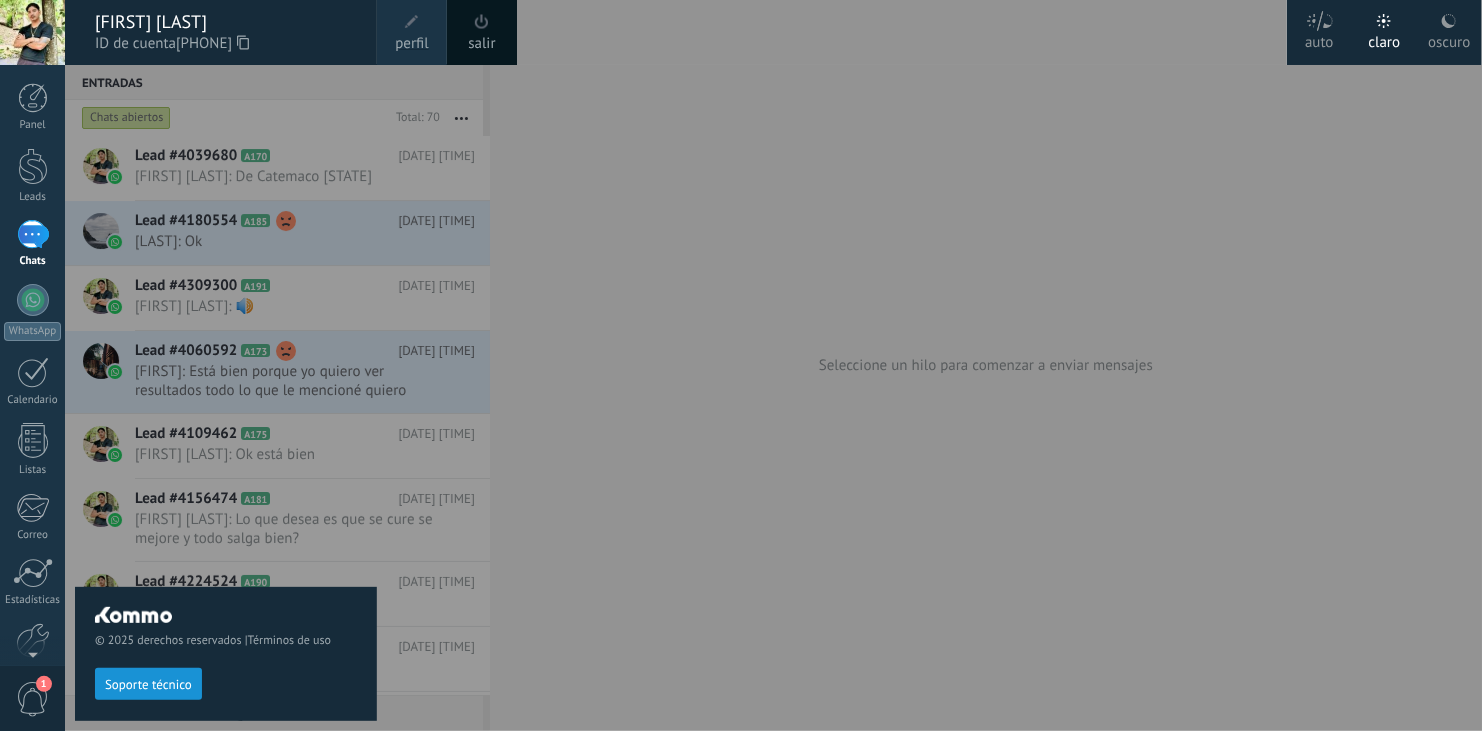 click at bounding box center (806, 365) 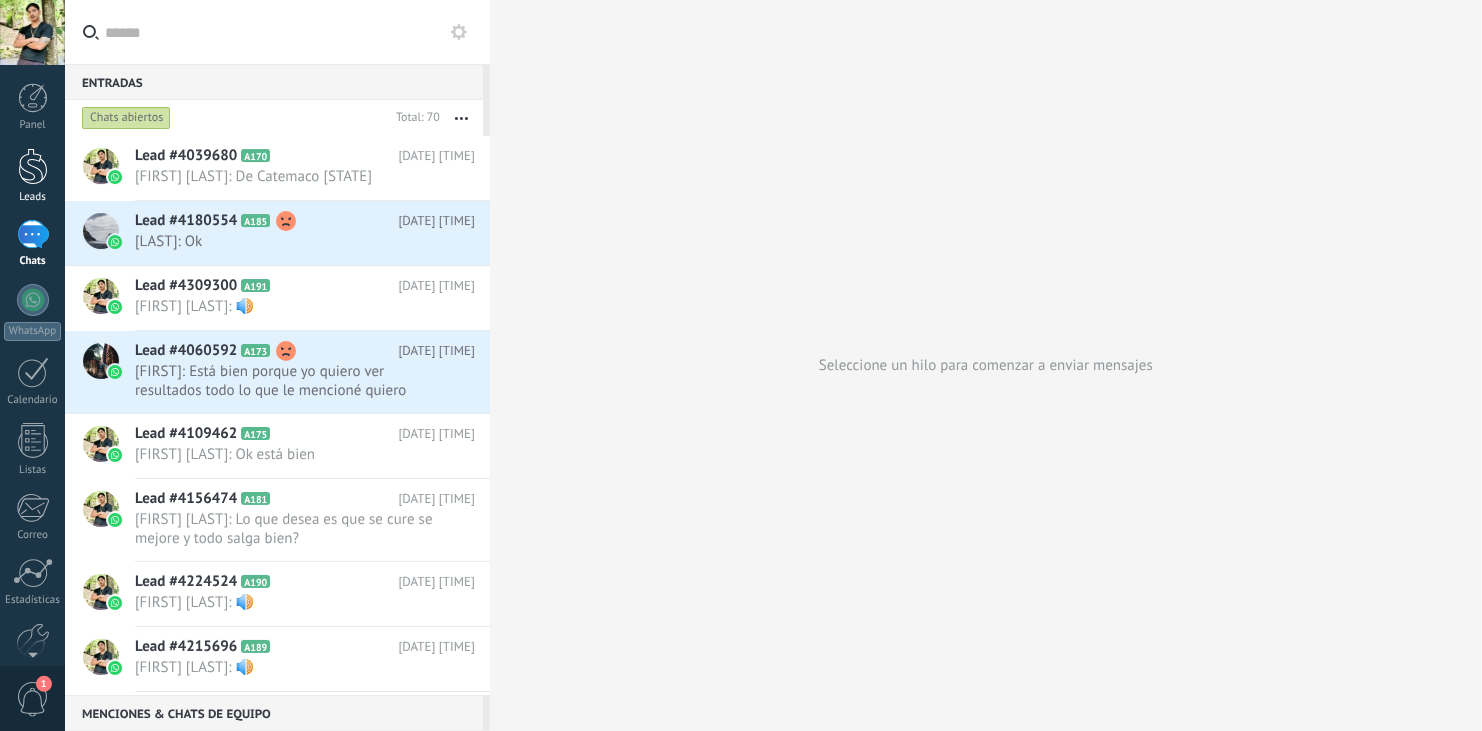 click at bounding box center (33, 166) 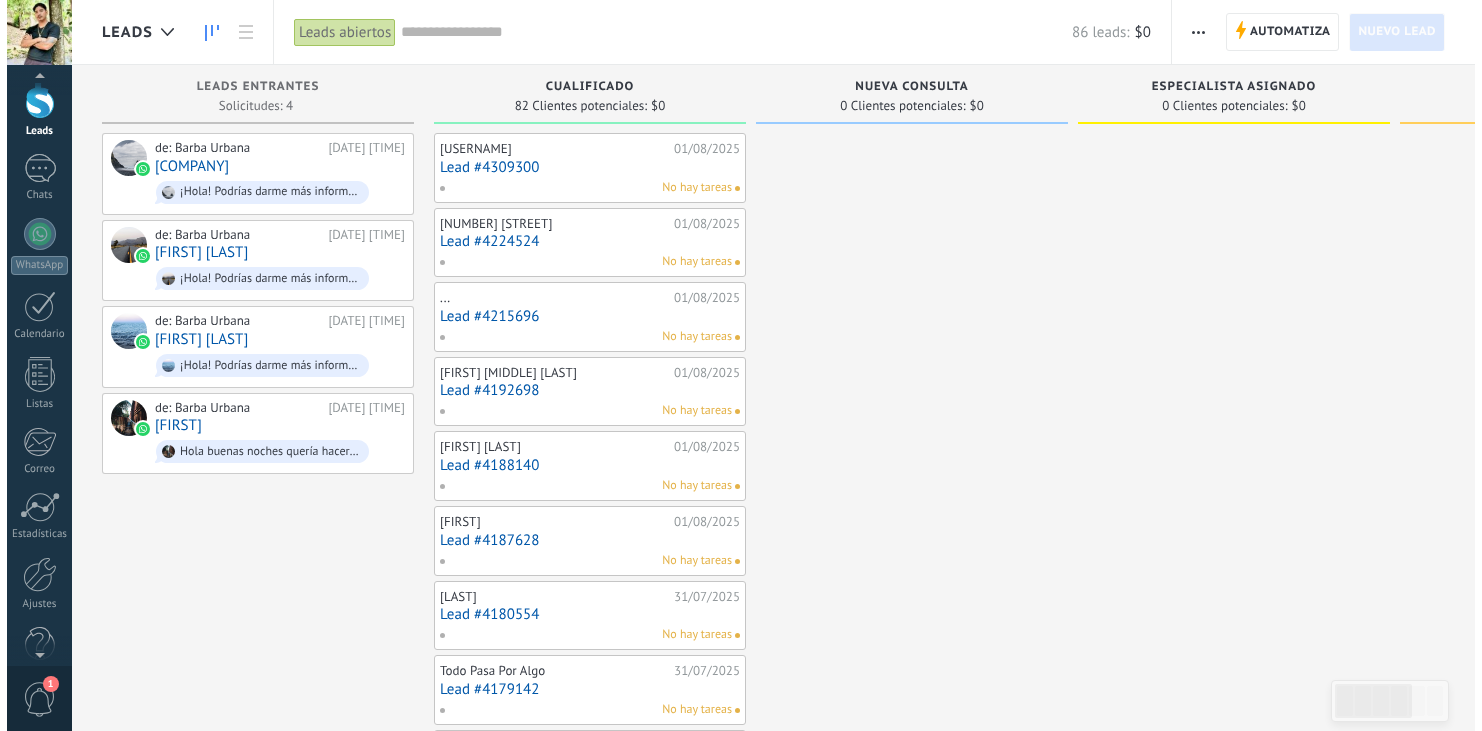 scroll, scrollTop: 100, scrollLeft: 0, axis: vertical 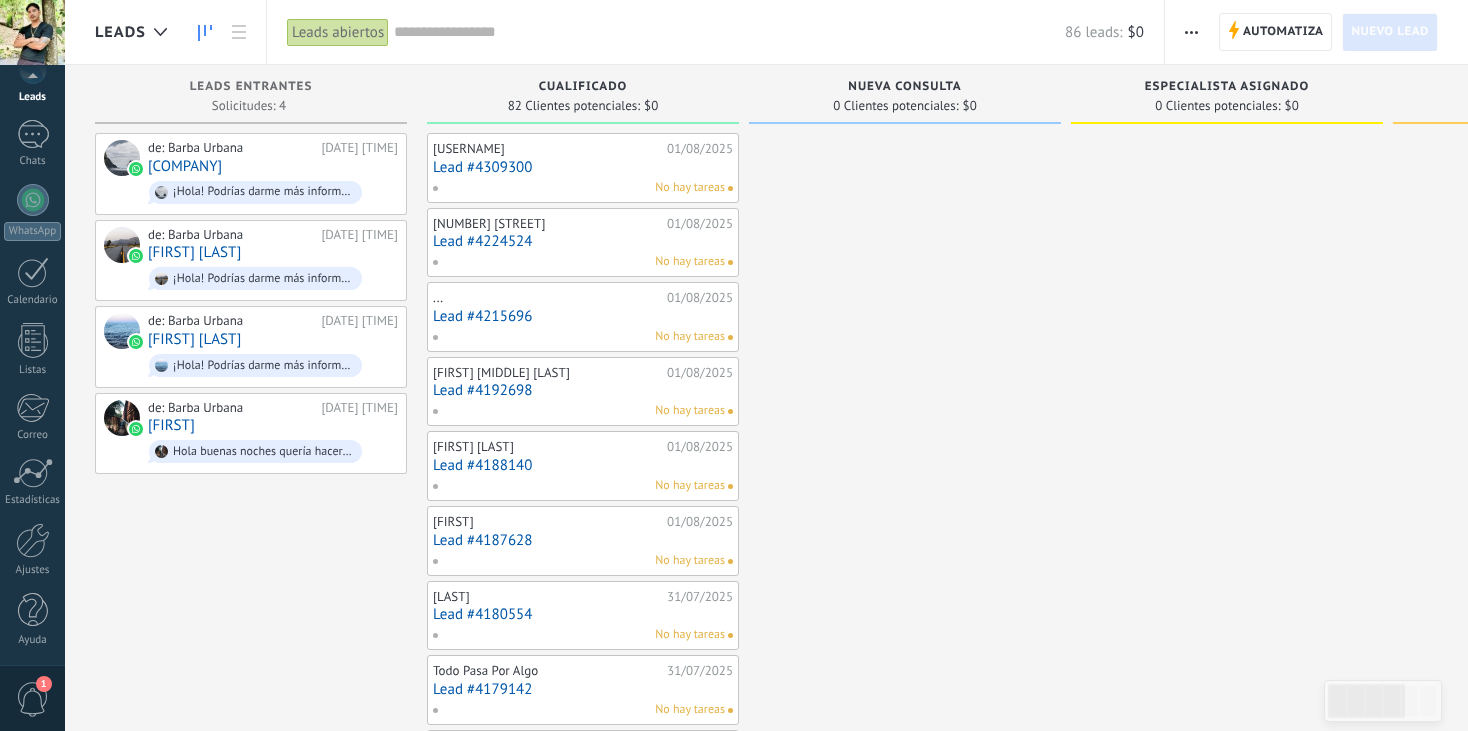 click on "1" at bounding box center [44, 684] 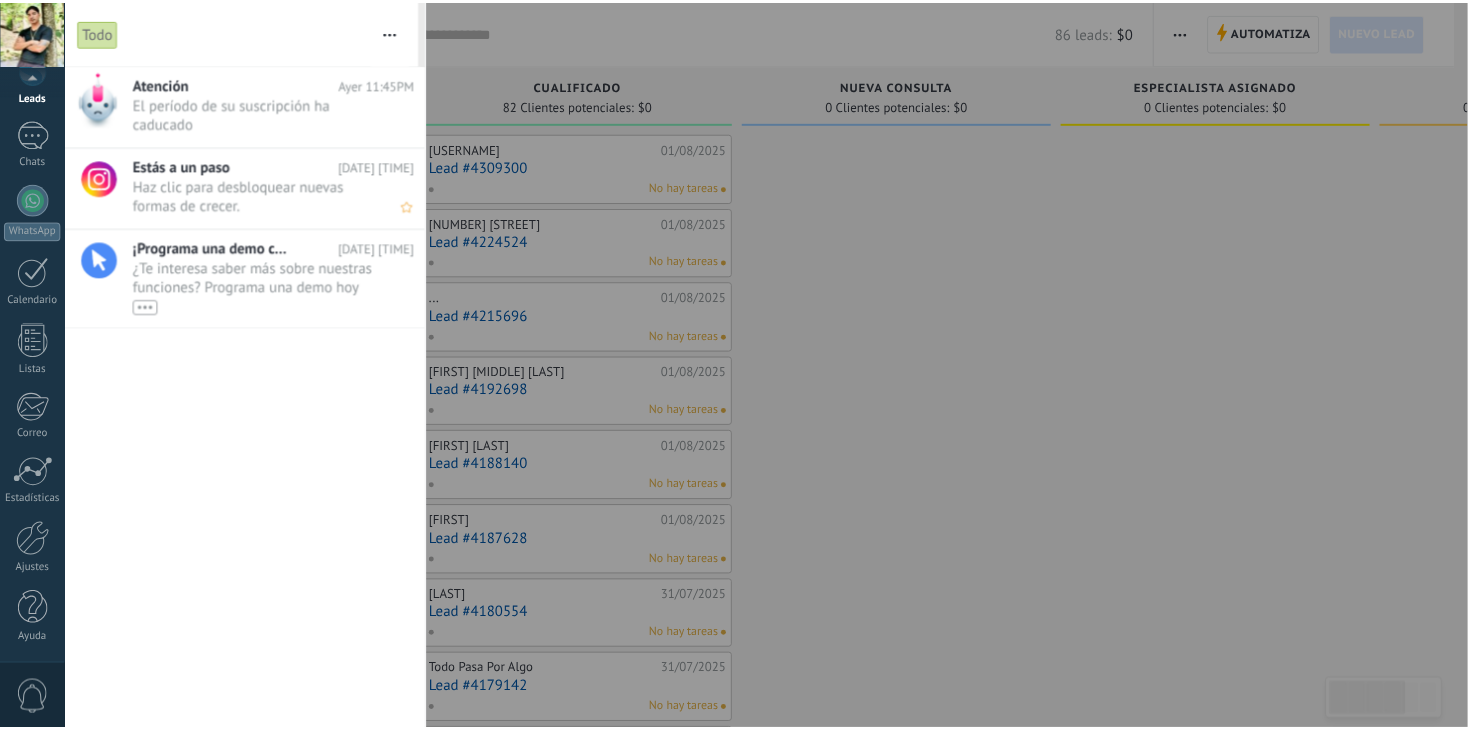 scroll, scrollTop: 0, scrollLeft: 0, axis: both 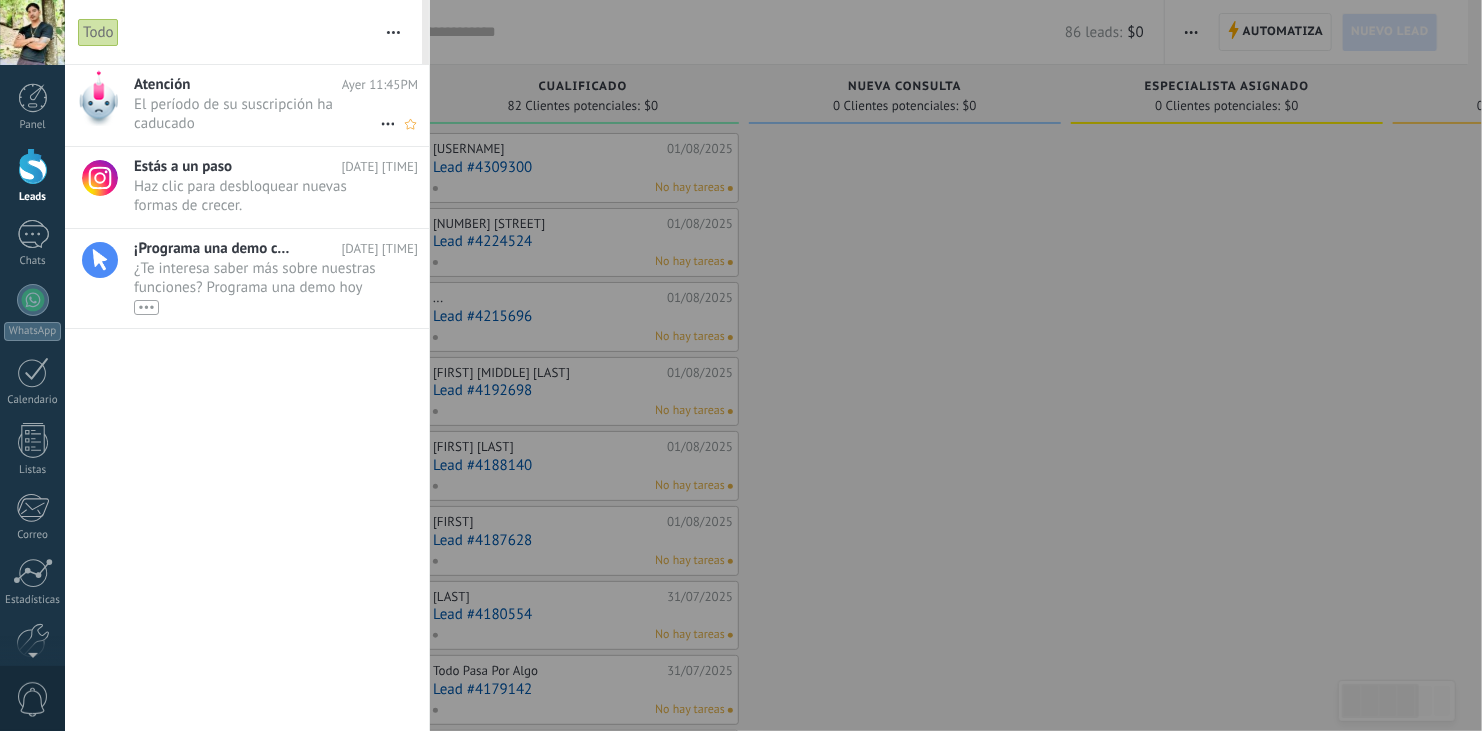 click on "El período de su suscripción ha caducado
•••" at bounding box center (257, 114) 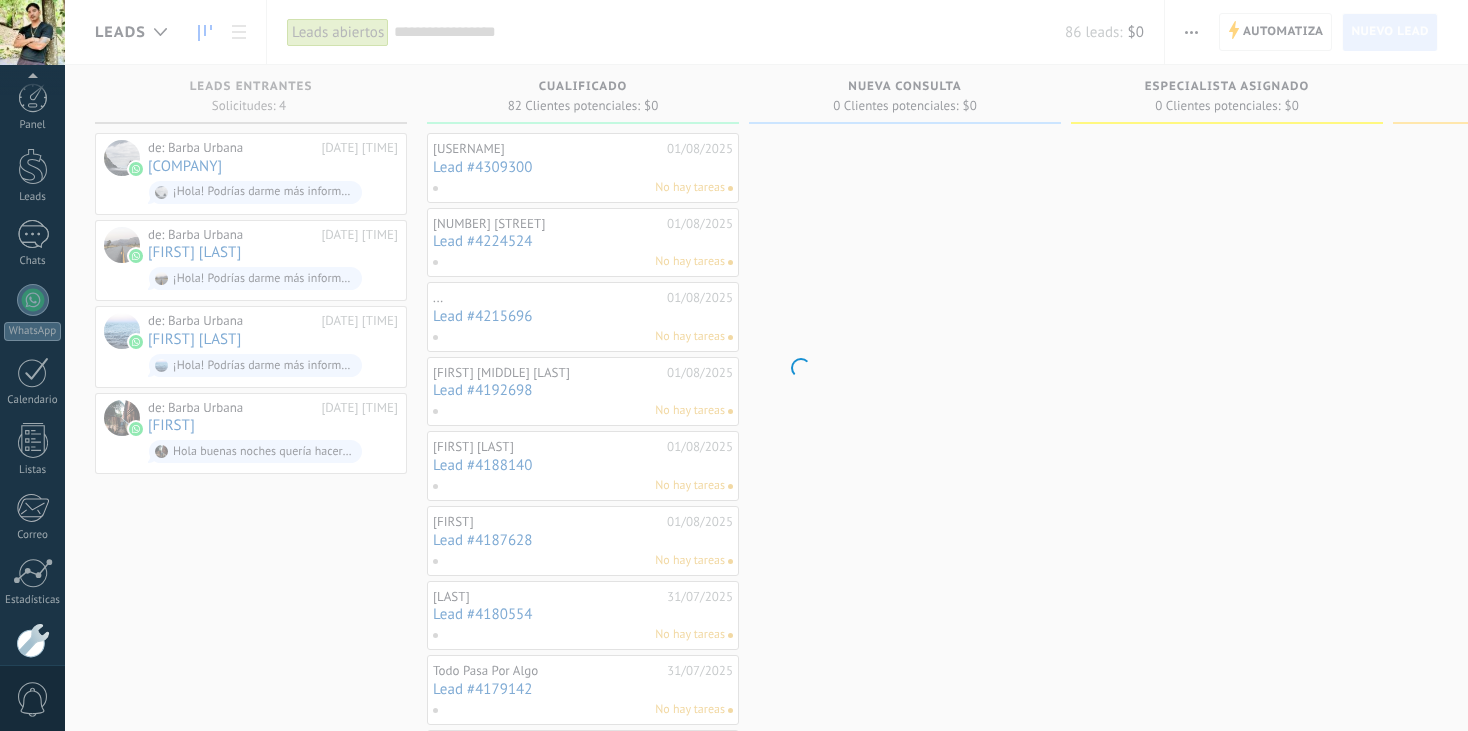 scroll, scrollTop: 100, scrollLeft: 0, axis: vertical 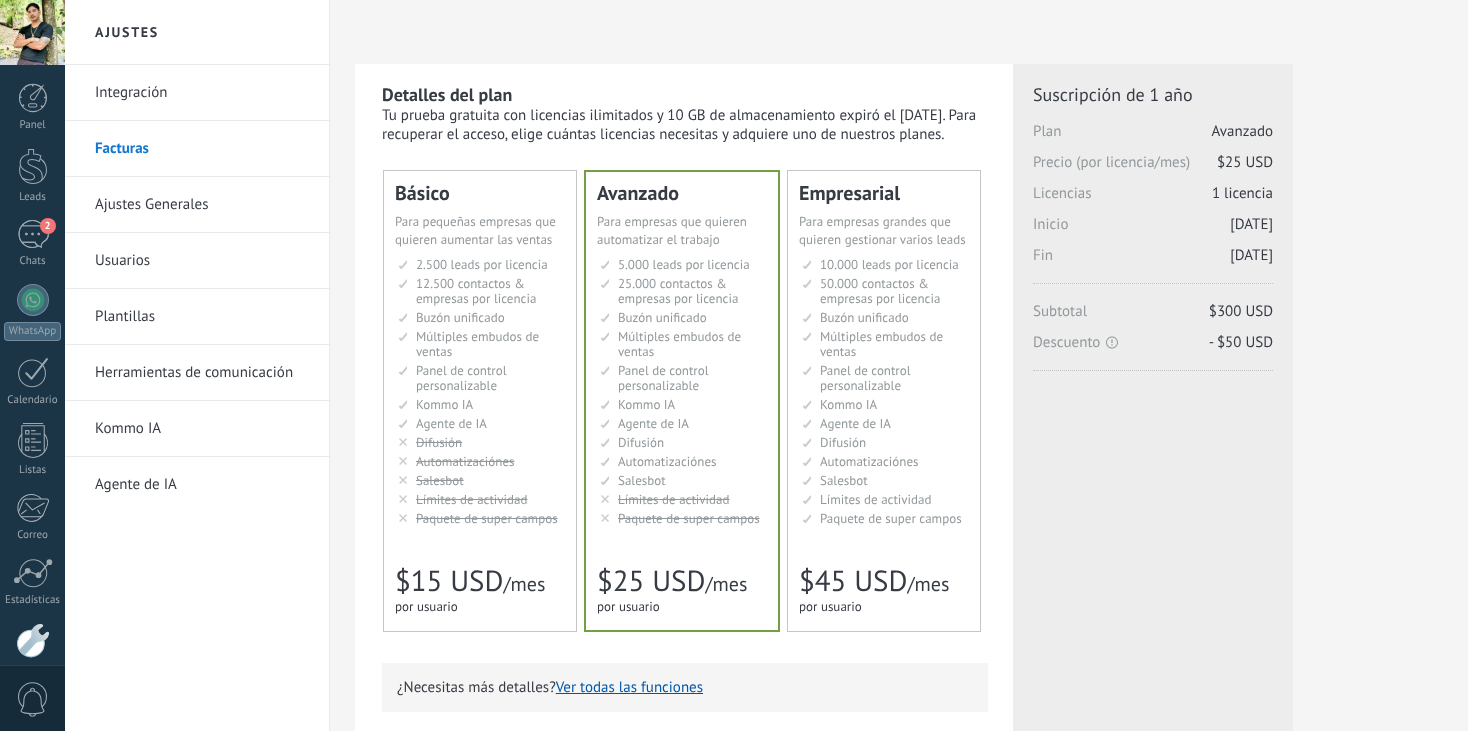 click on "2.500 сделок на место
2.500 leads per seat
2.500 leads por licencia
添加线索和联系人
2.500 leads por licença
2.500 lead per slot
Lisans başına 2.500 müşteri
12.500 контактов & компаний на место
12.500 contacts & companies per seat
12.500 contactos & empresas por licencia
定制销售阶段并与销售渠道合作
12.500 contatos & empresas por licença
12.500 kontak & perusahaan per slot
Lisans başına 12.500 kişi & şirket kaydı
Общий inbox
Unified inbox
Buzón unificado
Inbox unificado
Inbox terpadu
Birleşik gelen kutusu
Множество воронок" at bounding box center [481, 391] 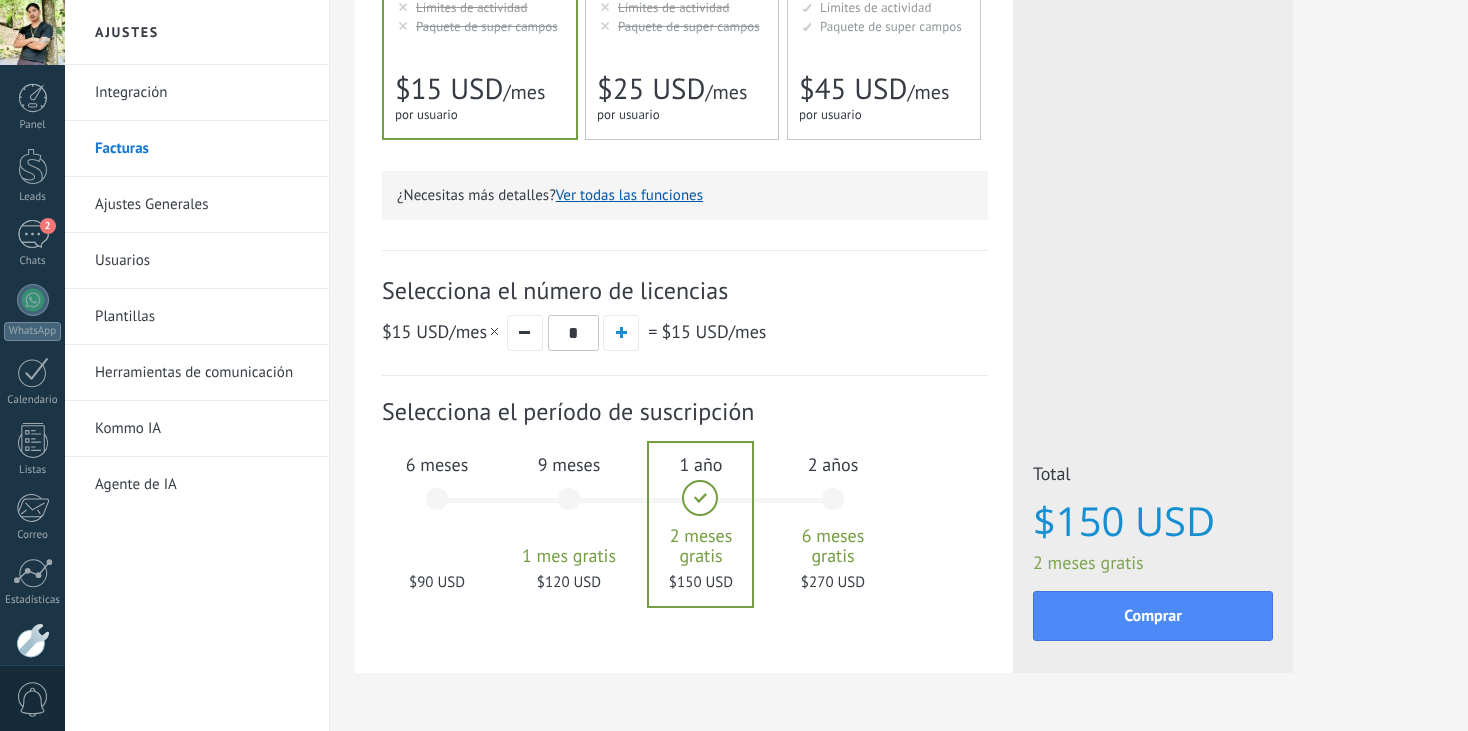 scroll, scrollTop: 491, scrollLeft: 0, axis: vertical 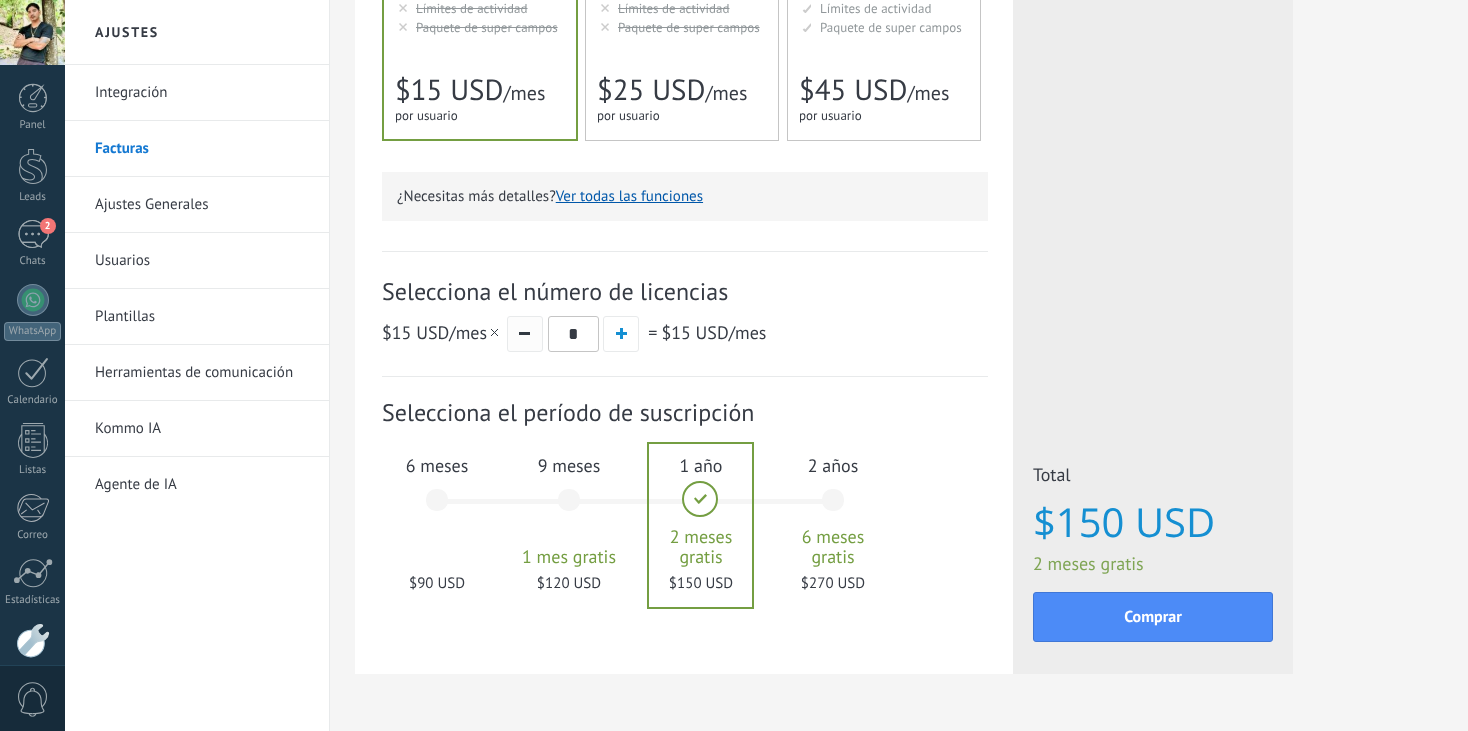 click at bounding box center (524, 333) 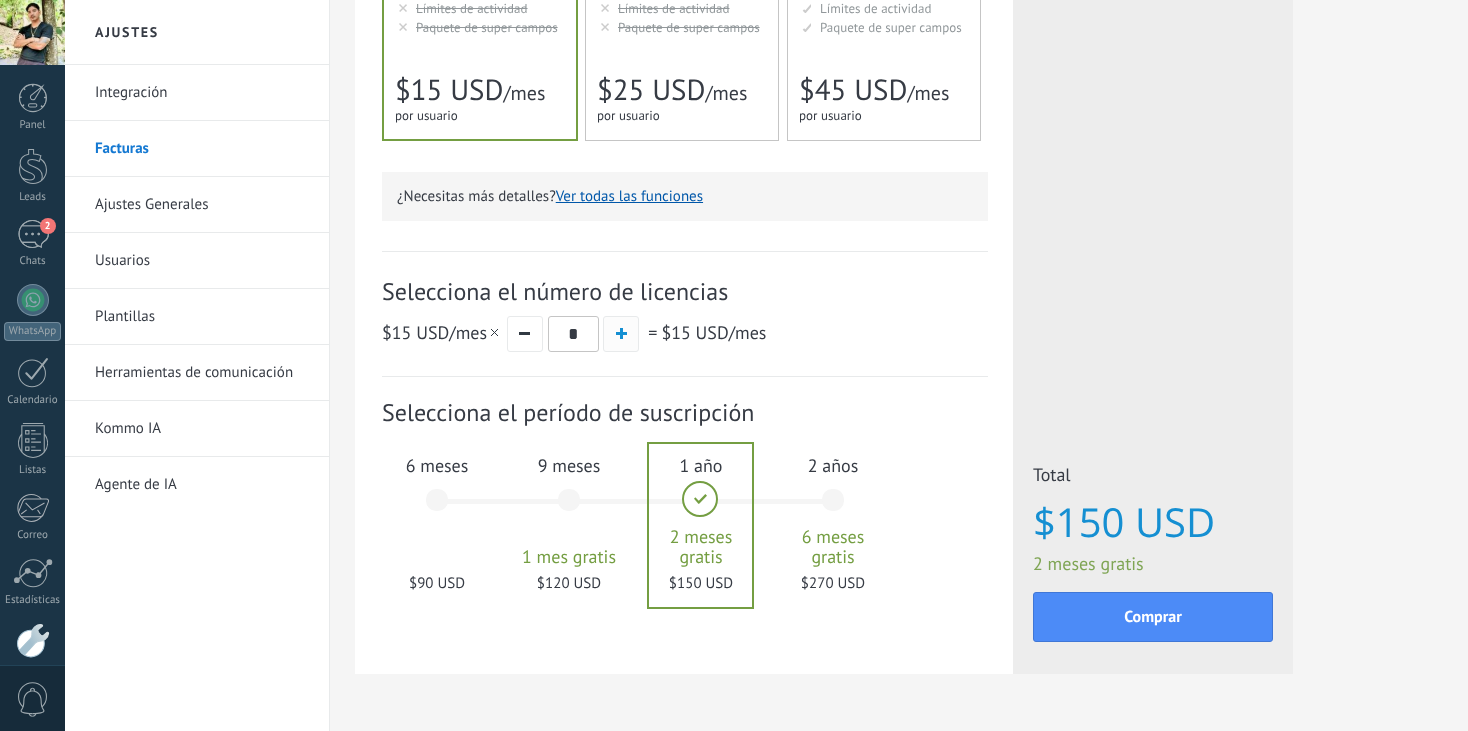 click at bounding box center [621, 334] 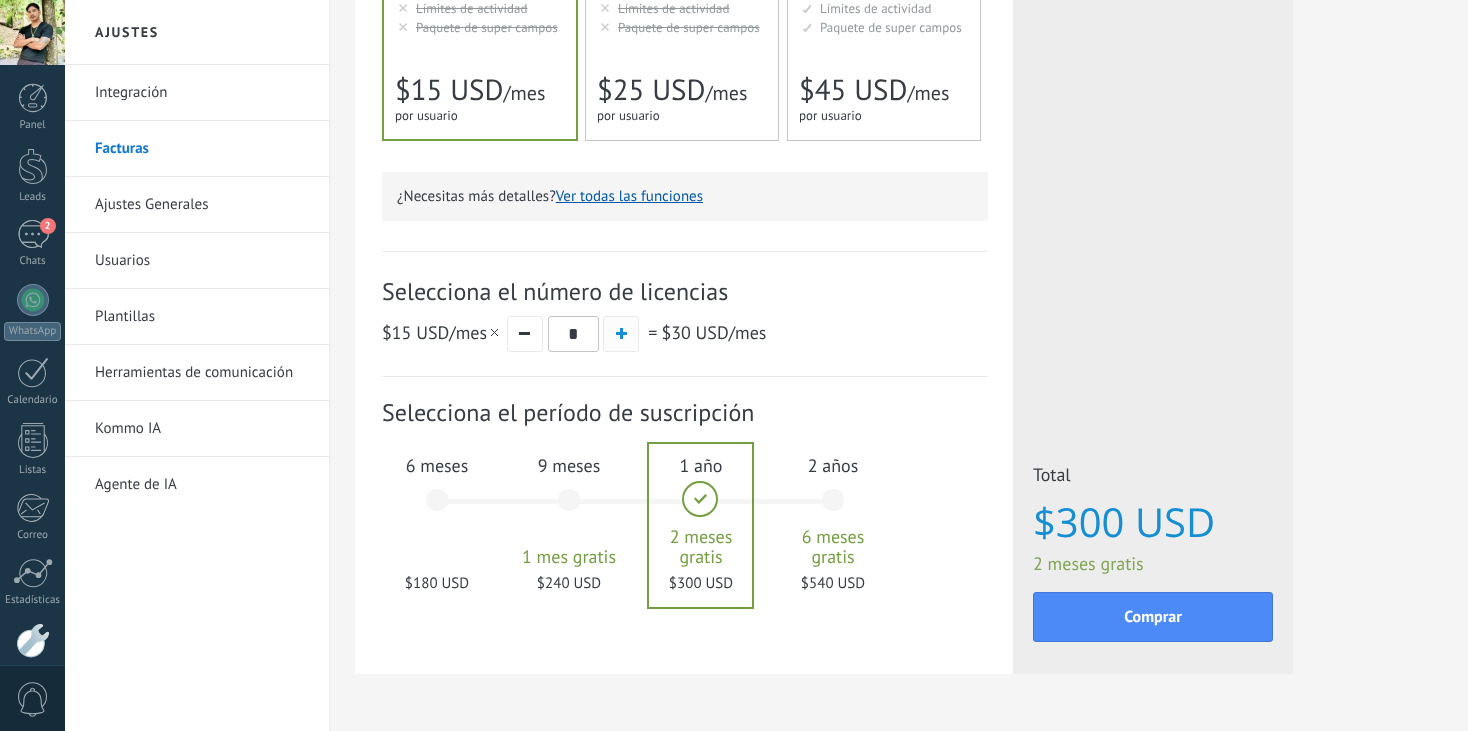 click at bounding box center [621, 334] 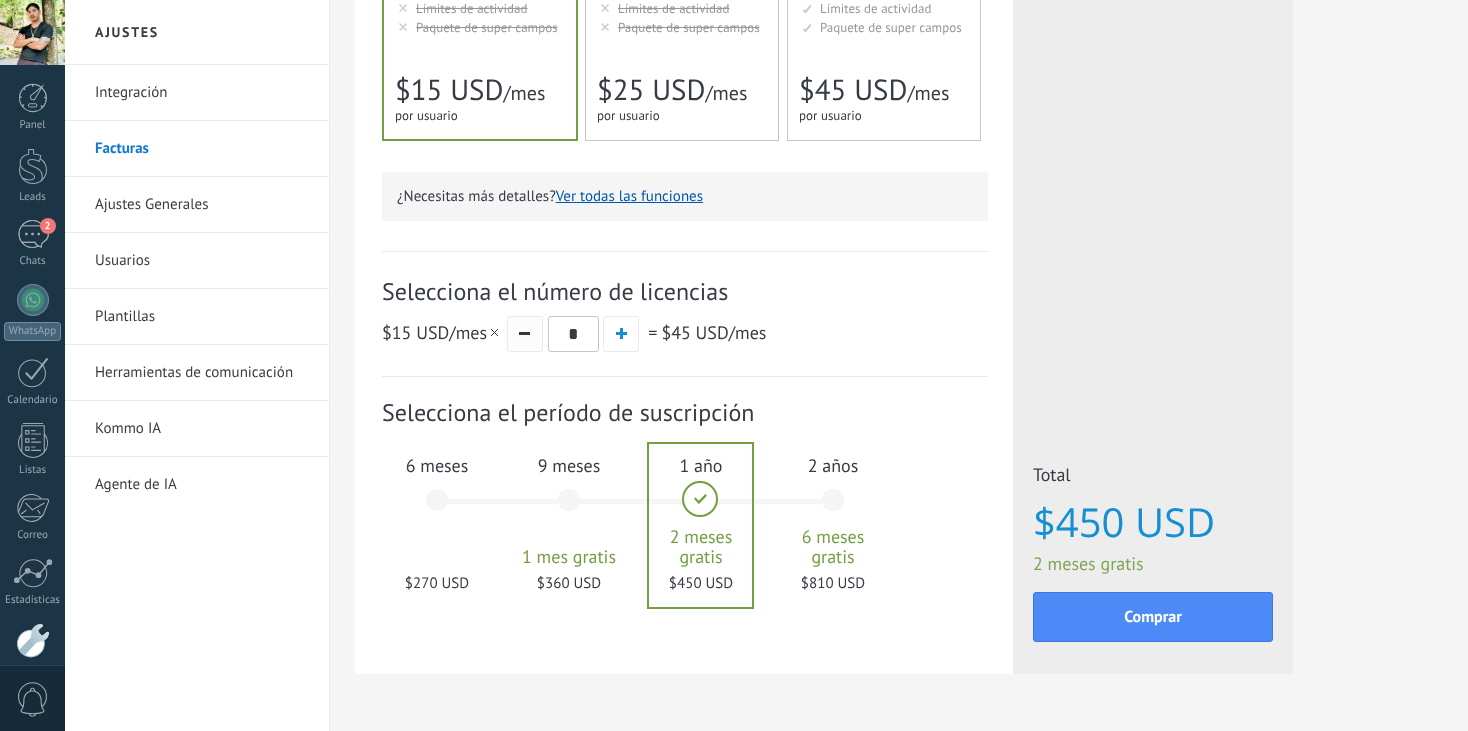 click at bounding box center (525, 334) 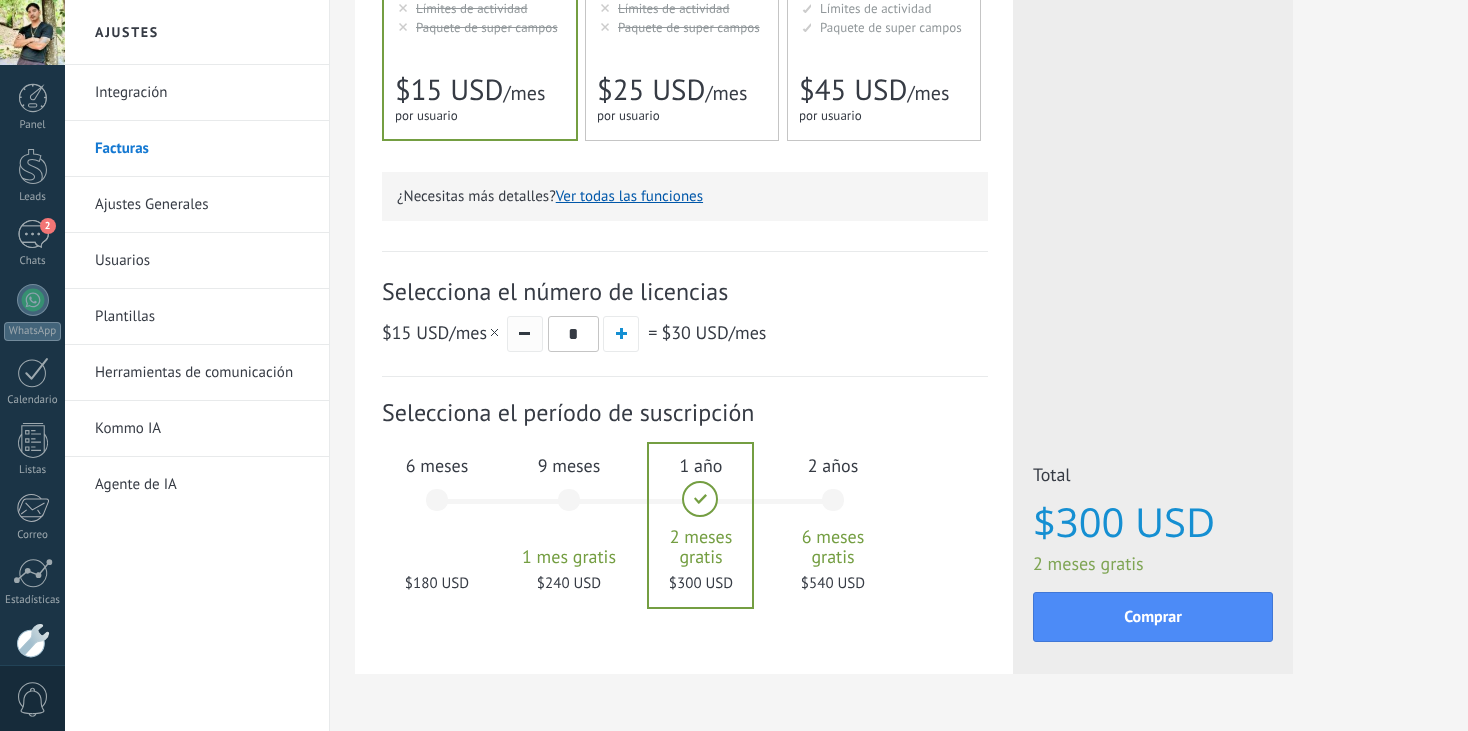 click at bounding box center (525, 334) 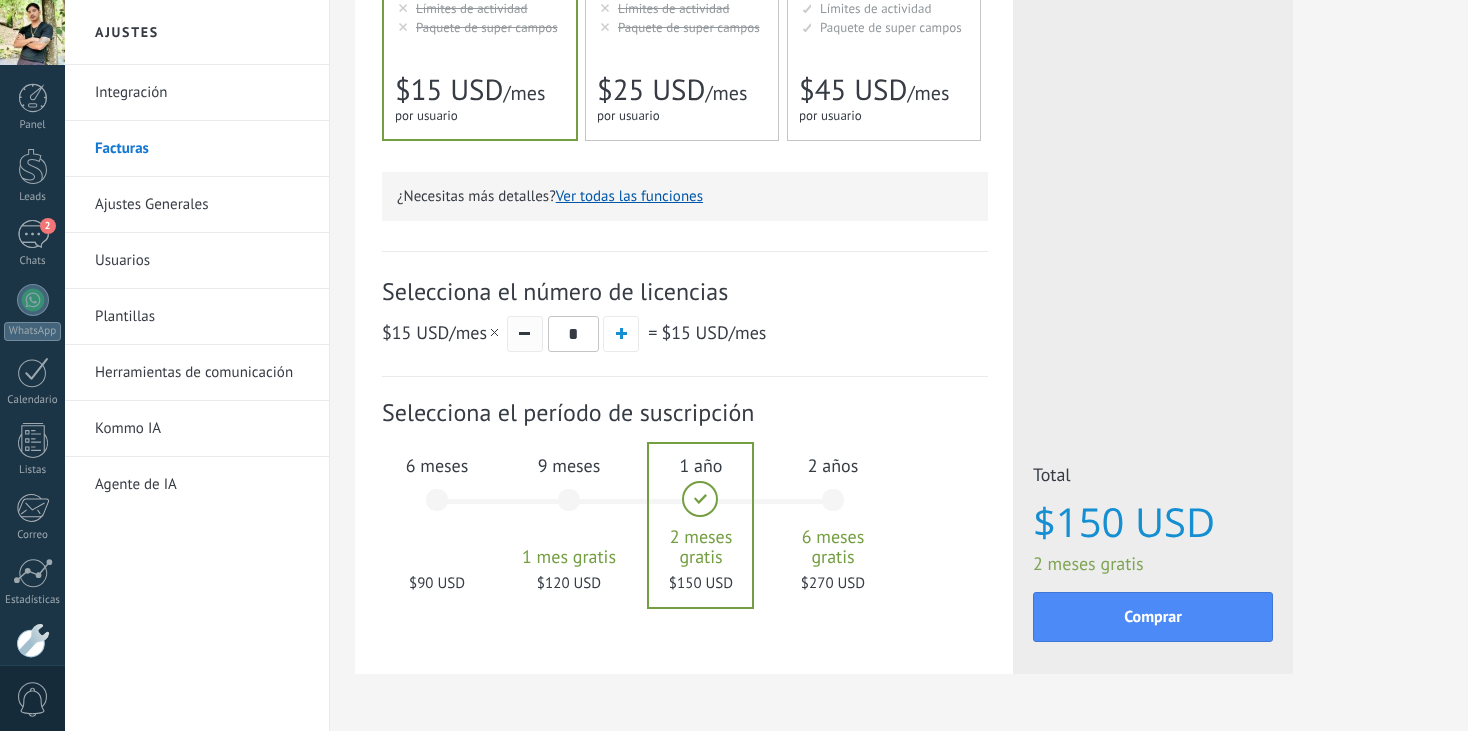 click at bounding box center [525, 334] 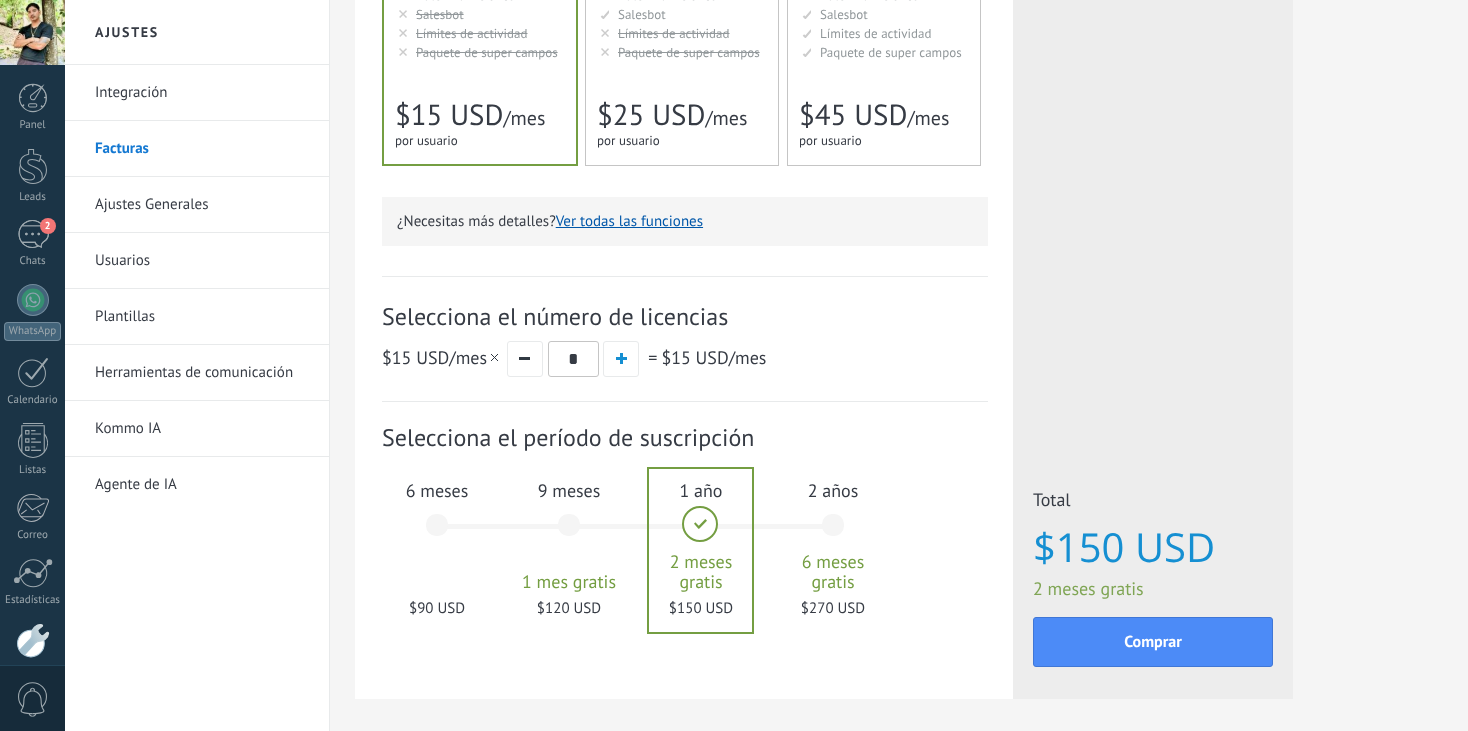 scroll, scrollTop: 500, scrollLeft: 0, axis: vertical 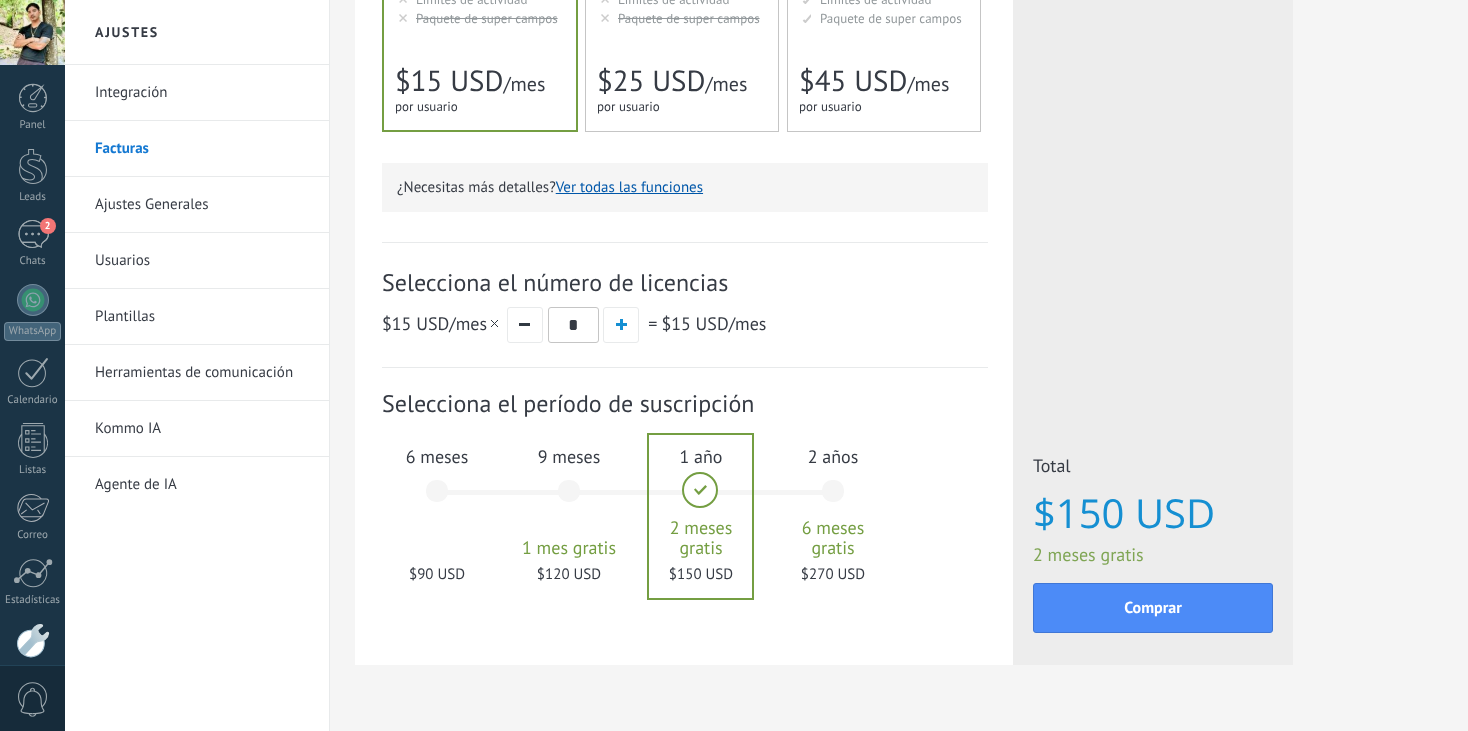 click on "6 meses
$90 USD" at bounding box center (437, 500) 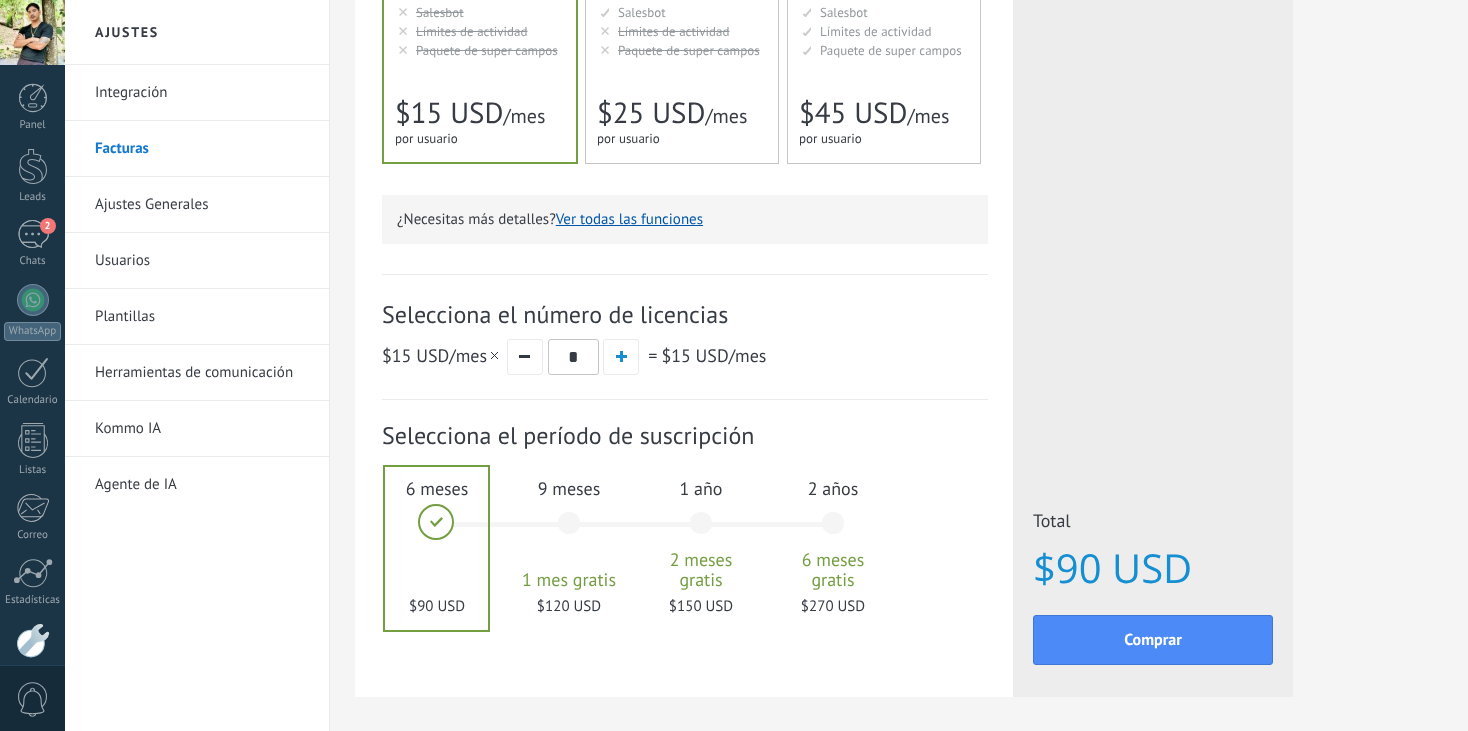 scroll, scrollTop: 499, scrollLeft: 0, axis: vertical 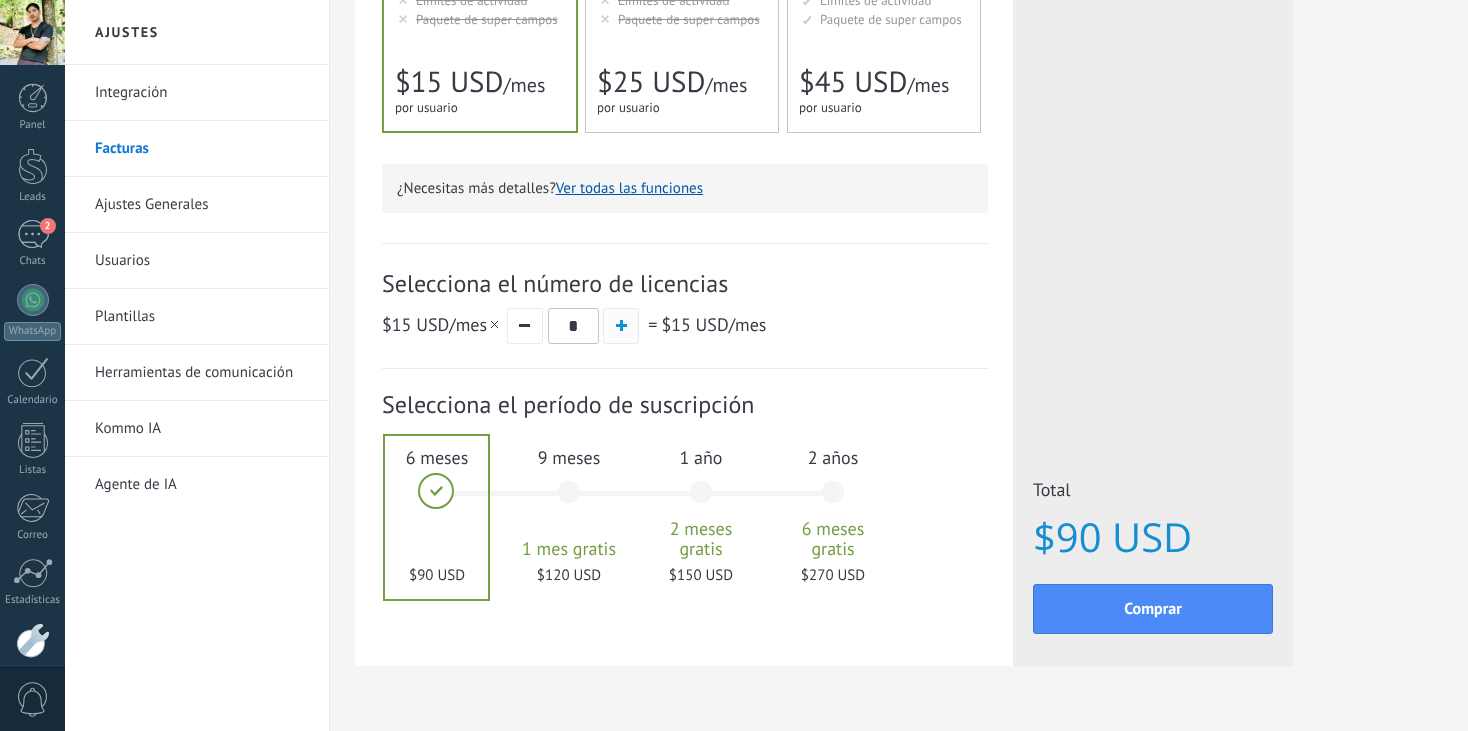 click at bounding box center [621, 326] 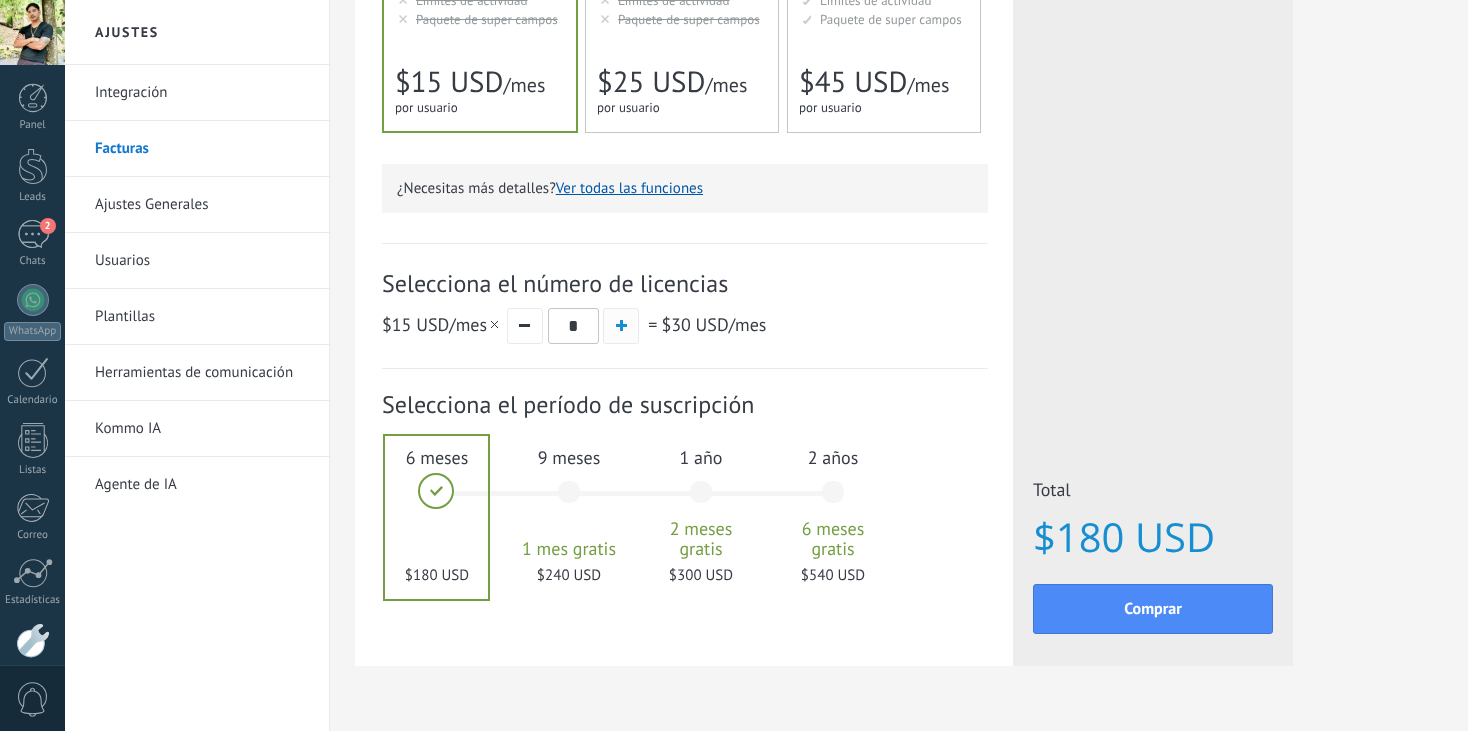 click at bounding box center [621, 325] 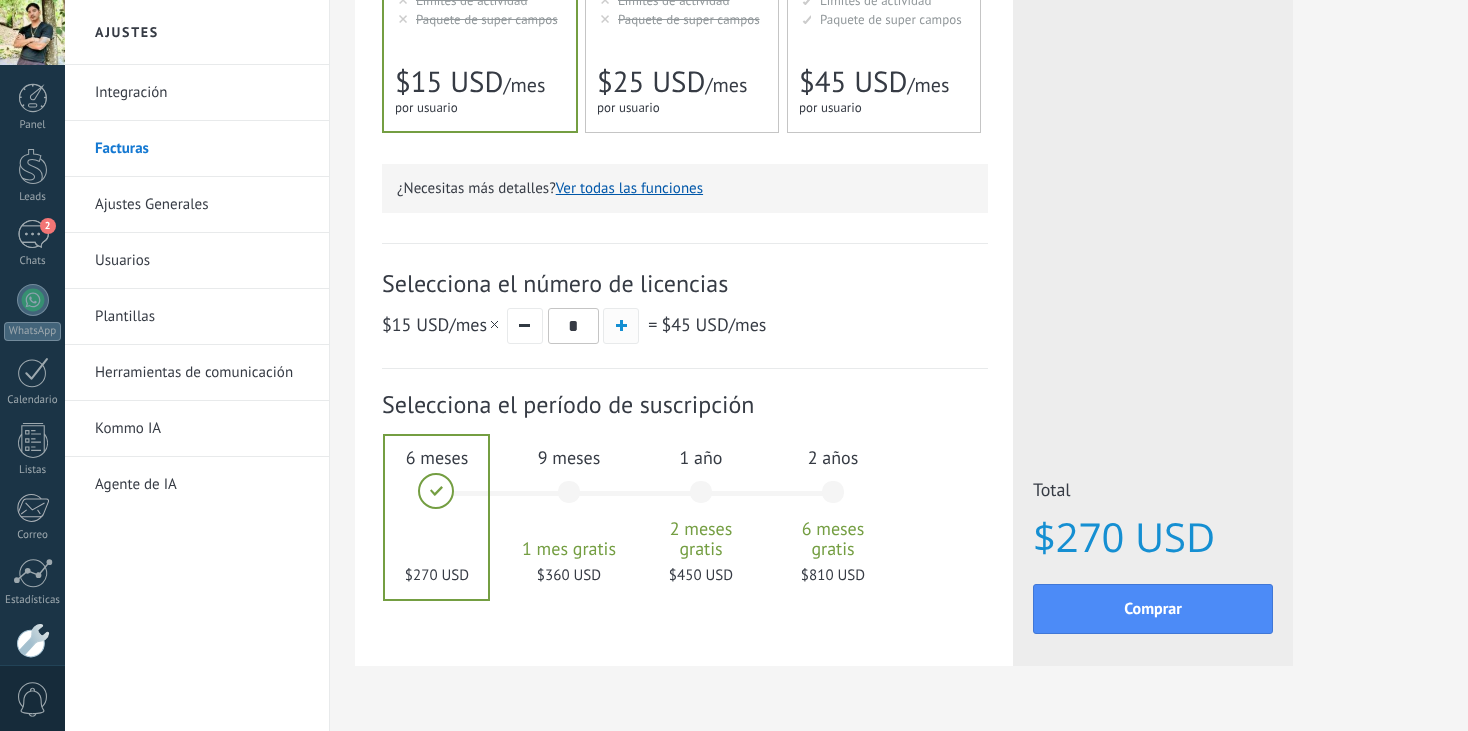 click at bounding box center (621, 325) 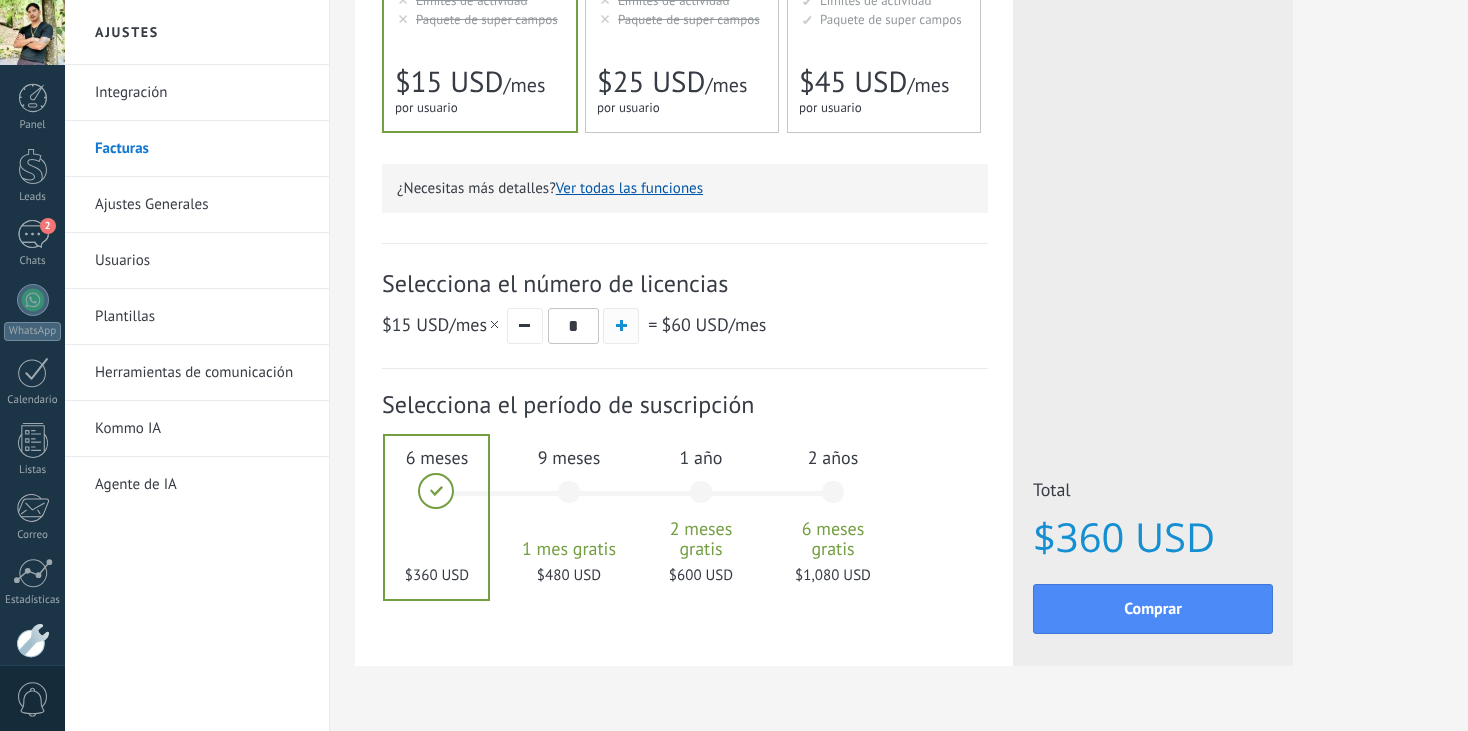click at bounding box center [621, 325] 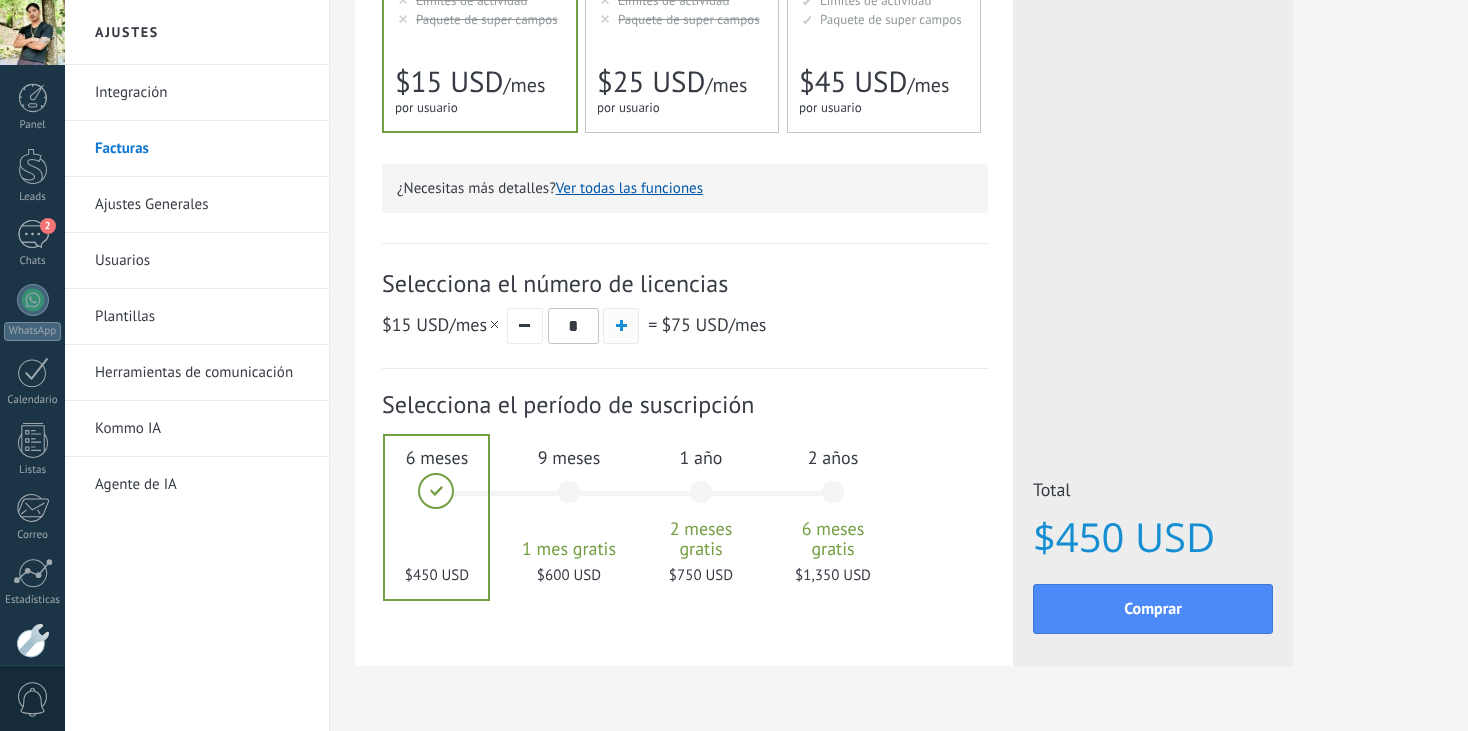 click at bounding box center (621, 326) 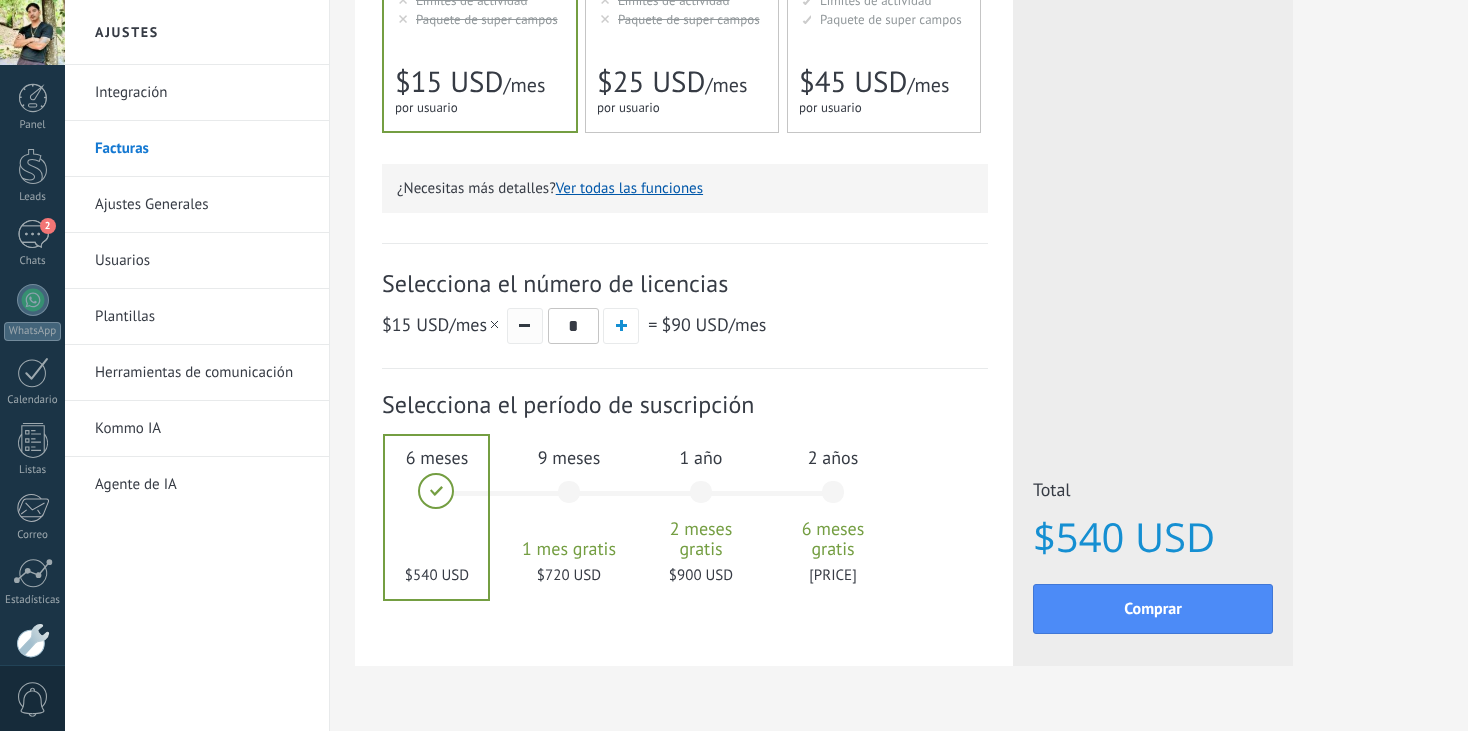 click at bounding box center [525, 326] 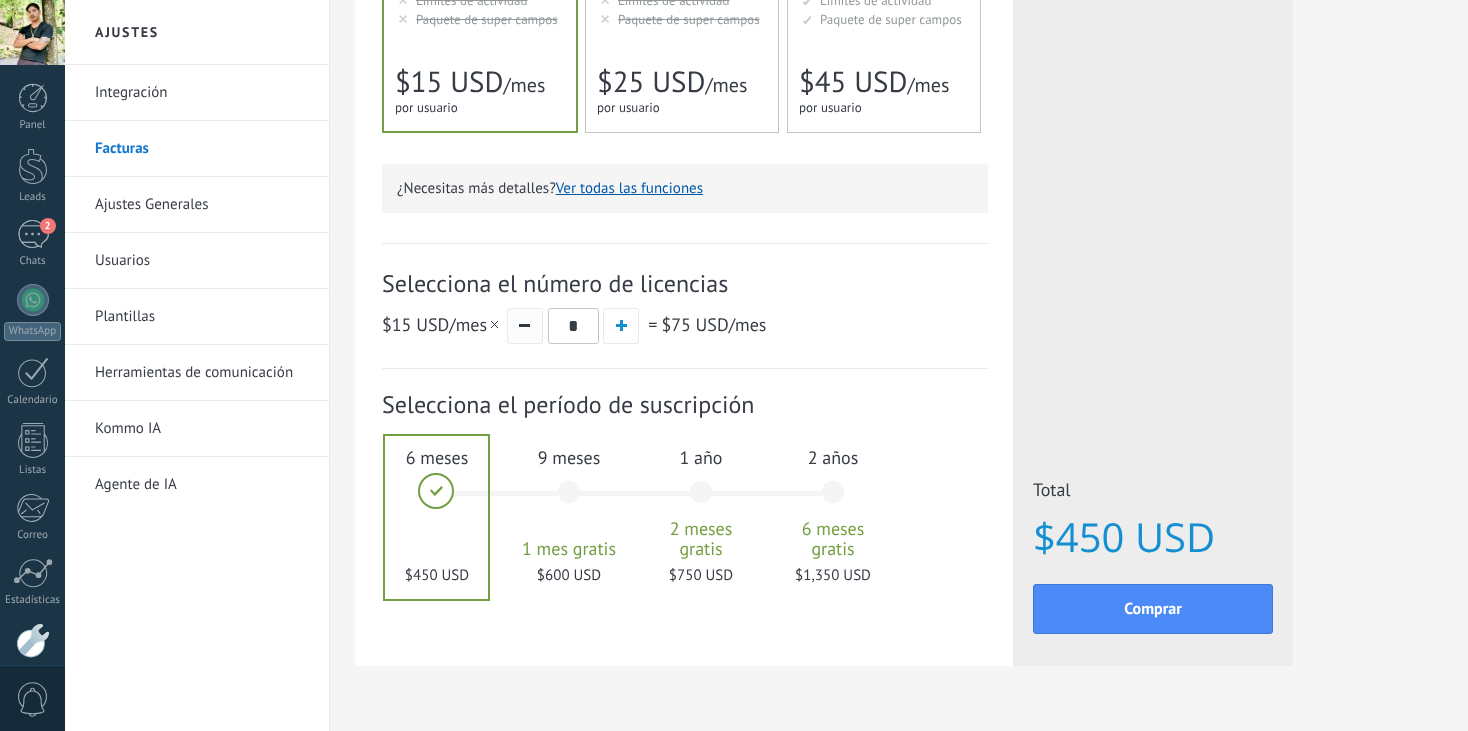 click at bounding box center [525, 326] 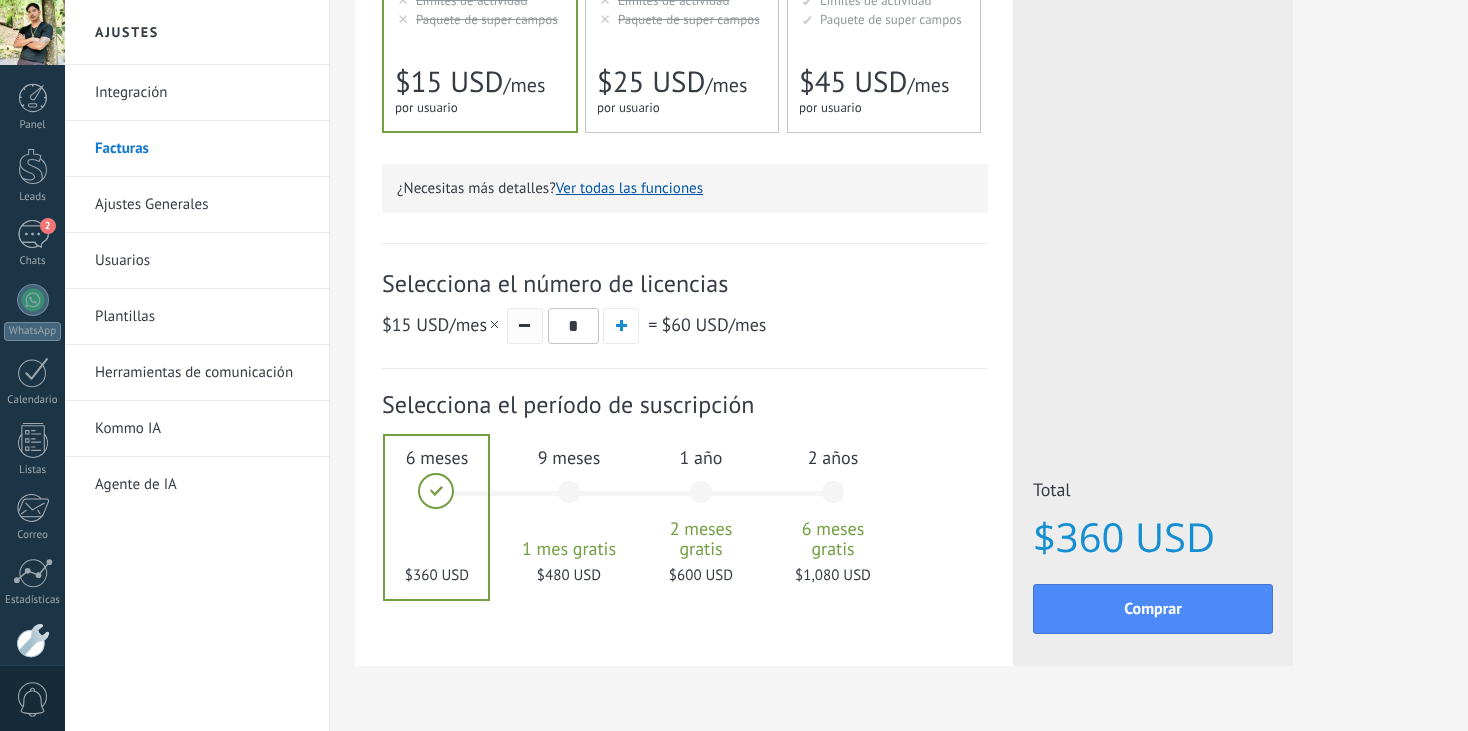 click at bounding box center [525, 326] 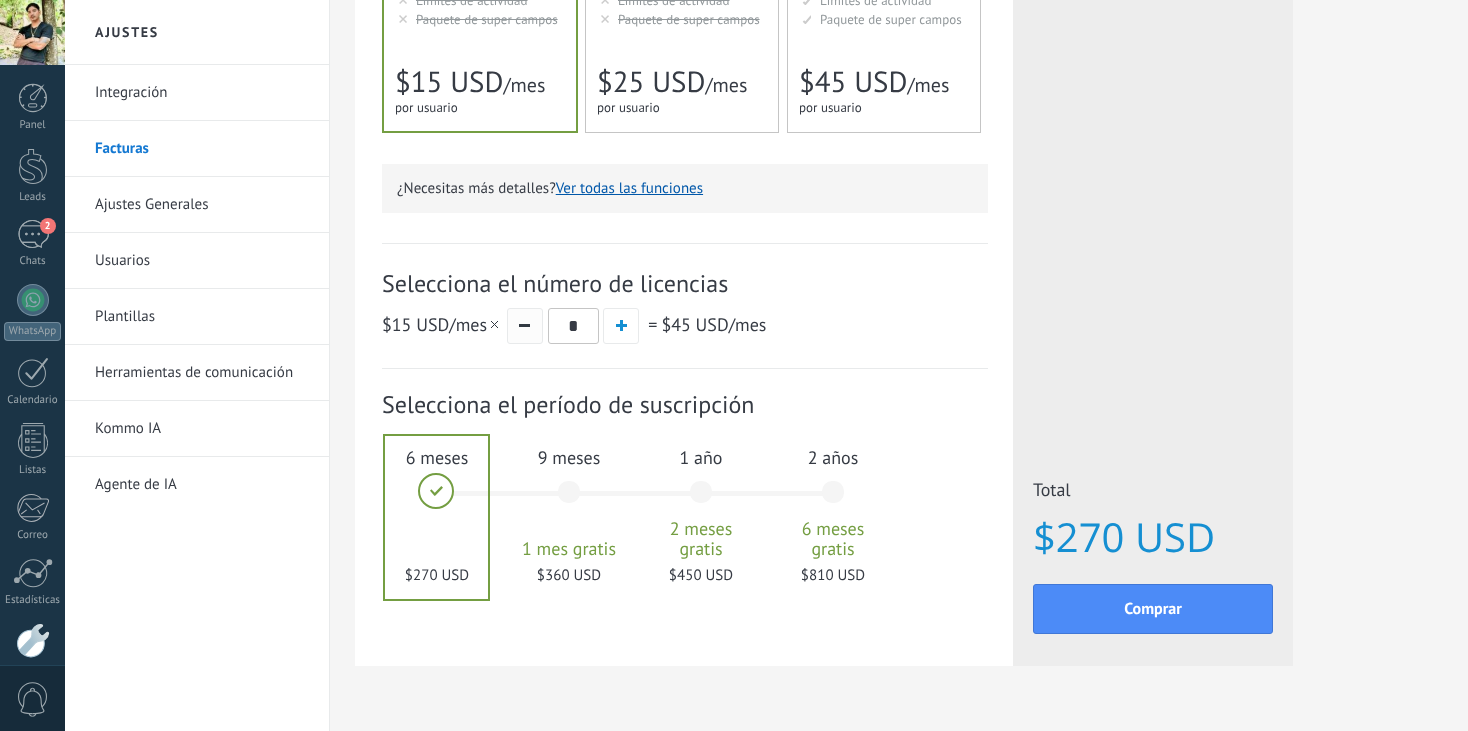 click at bounding box center (525, 326) 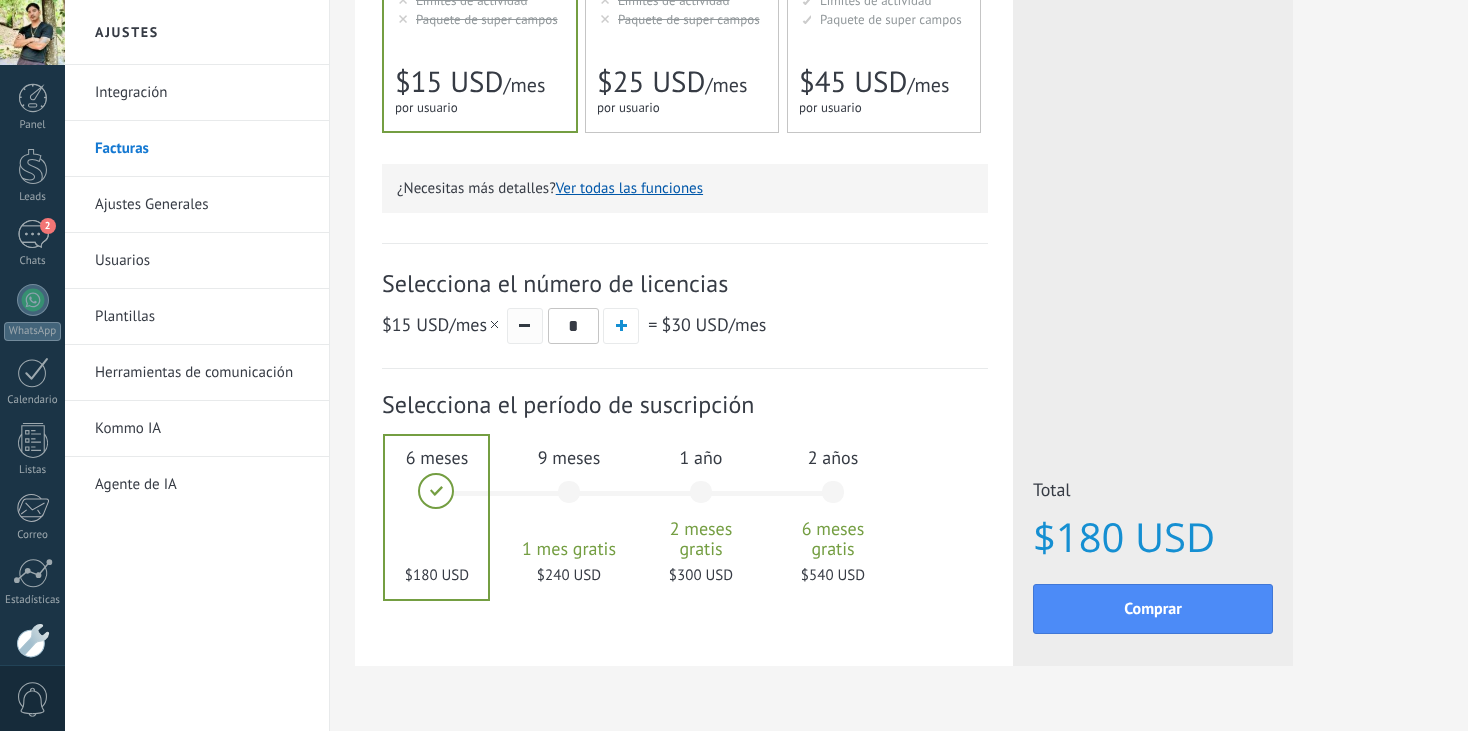 click at bounding box center (525, 326) 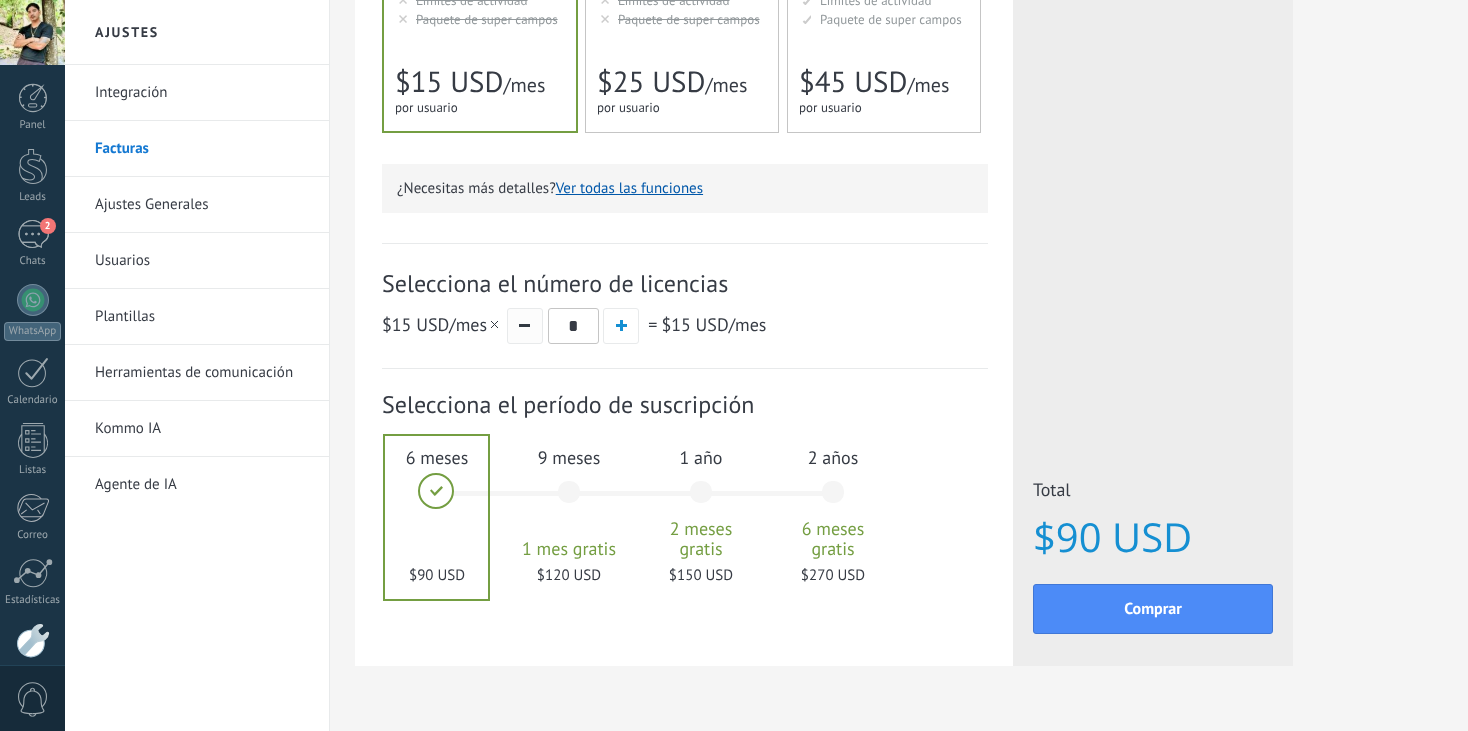 click at bounding box center [525, 326] 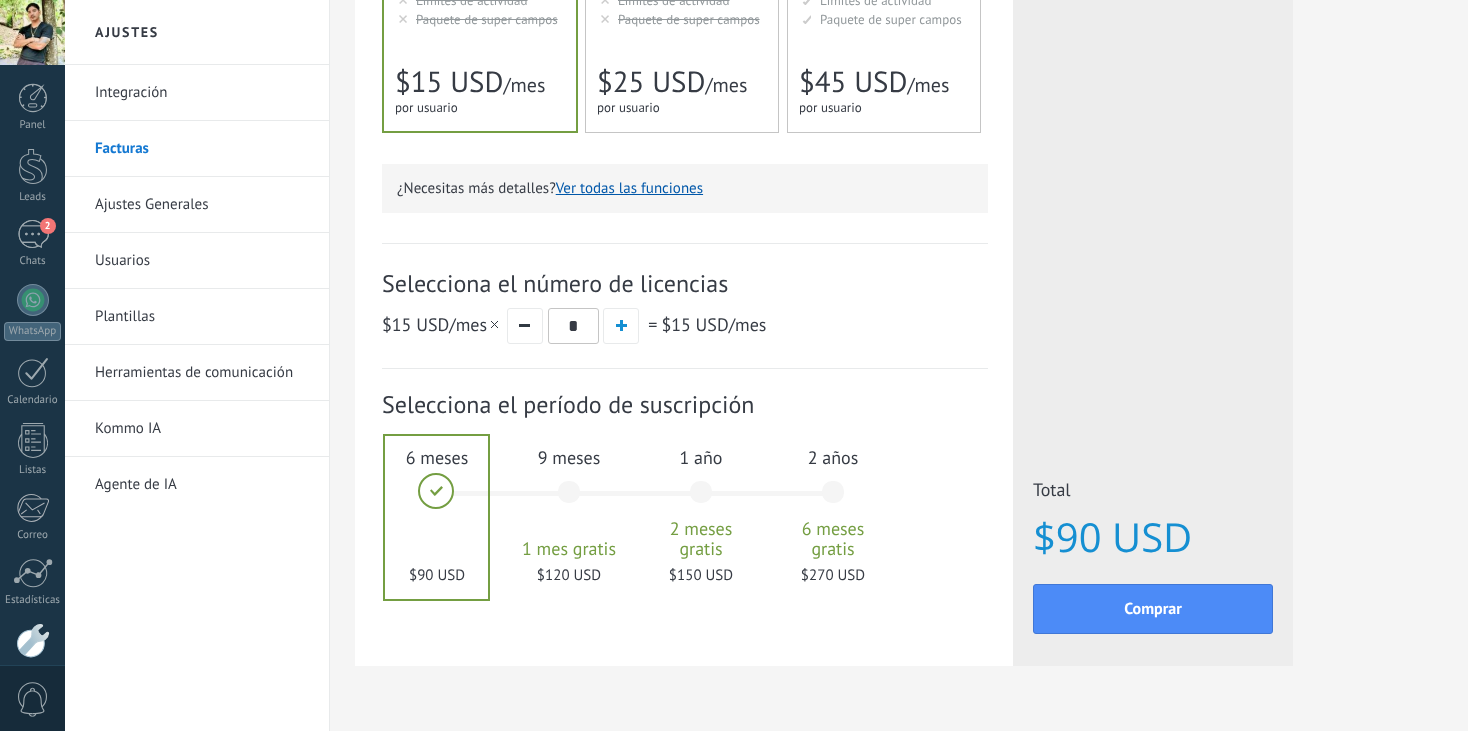 click on "1 año
2 meses gratis
$150 USD" at bounding box center [701, 501] 